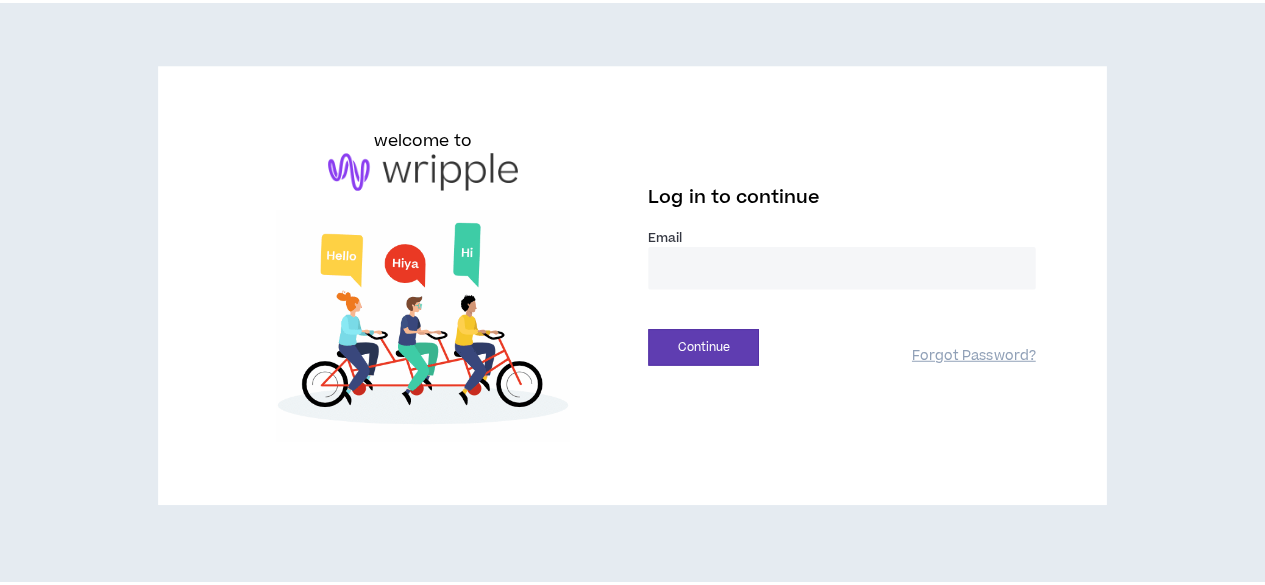 scroll, scrollTop: 0, scrollLeft: 0, axis: both 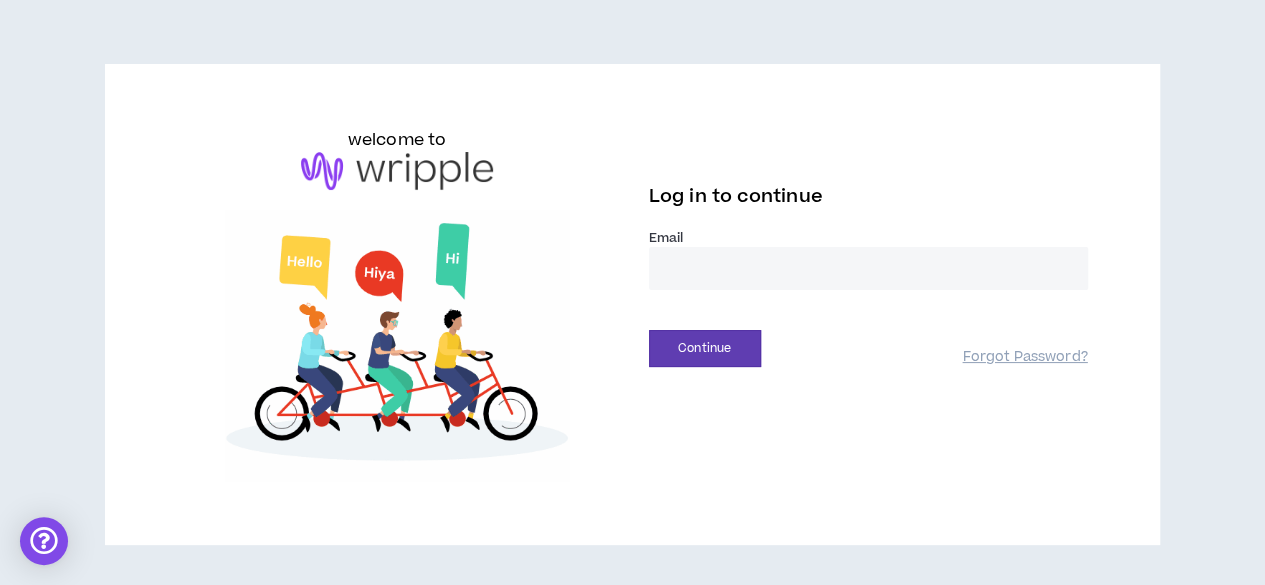 click at bounding box center [868, 268] 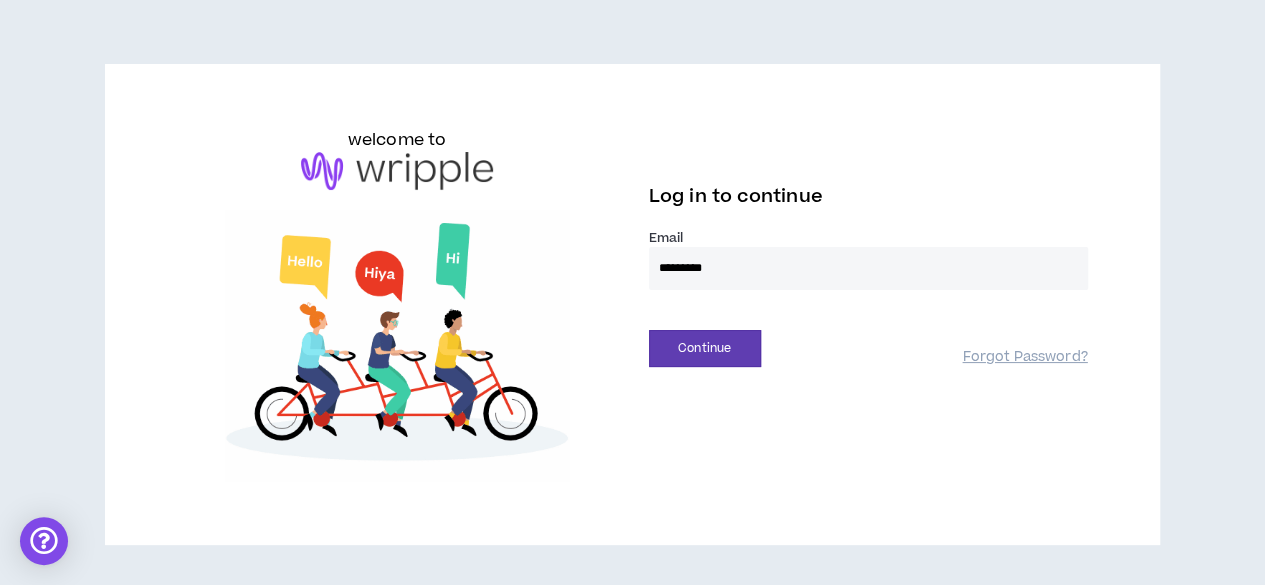 type on "**********" 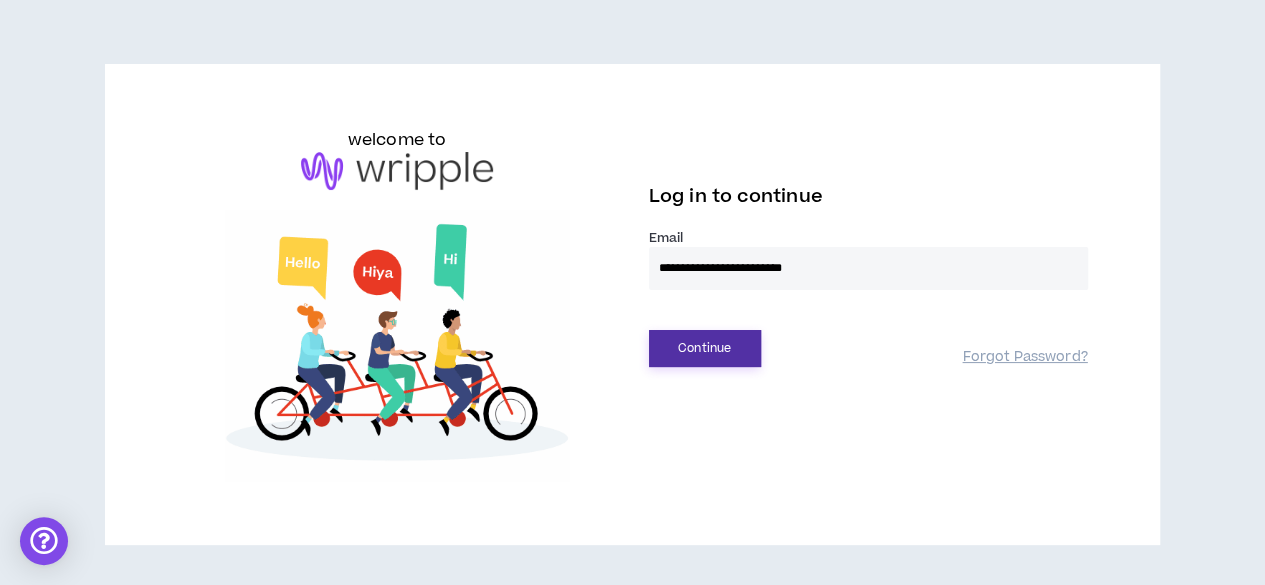 click on "Continue" at bounding box center [705, 348] 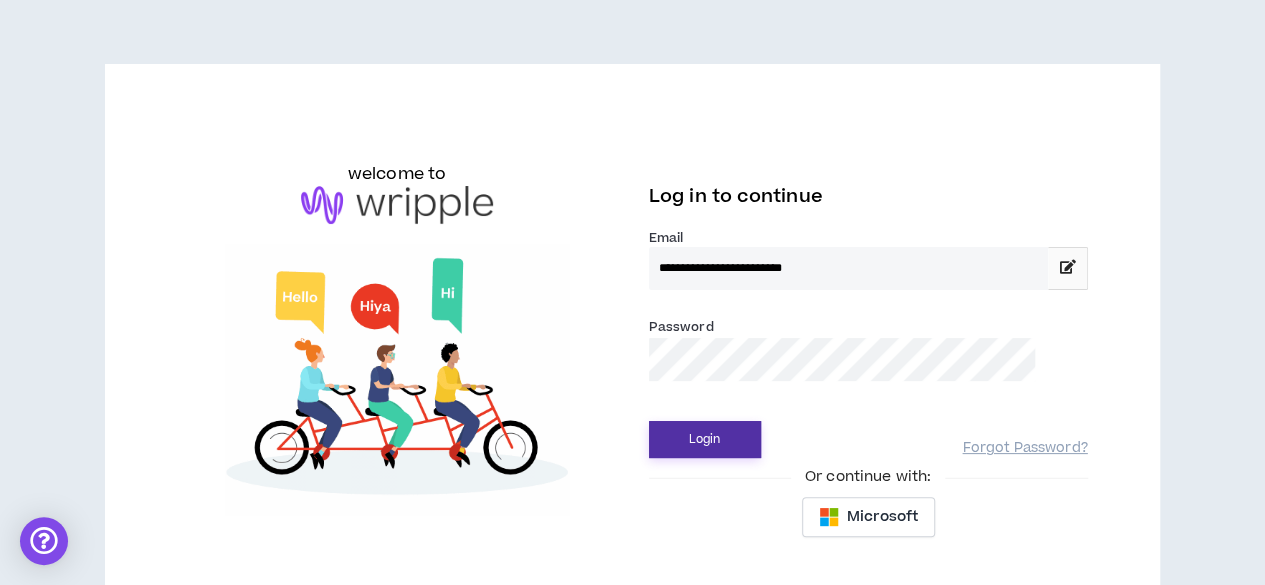 click on "Login" at bounding box center [705, 439] 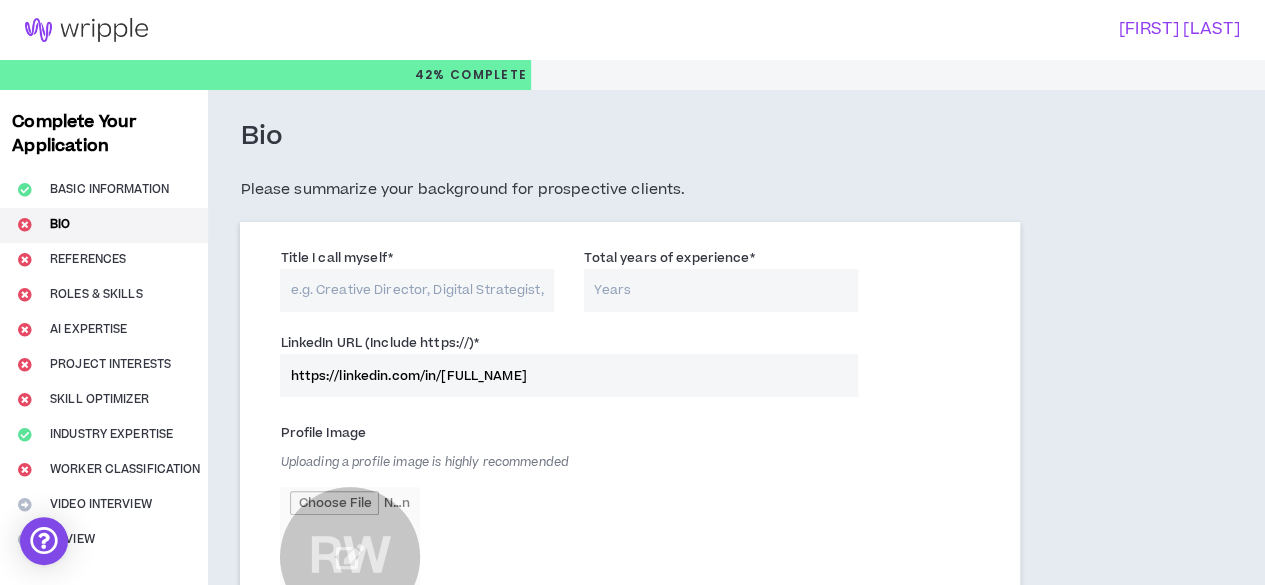 click on "Complete Your Application Basic Information Bio References Roles & Skills AI Expertise Project Interests Skill Optimizer Industry Expertise Worker Classification Video Interview Review" at bounding box center (104, 860) 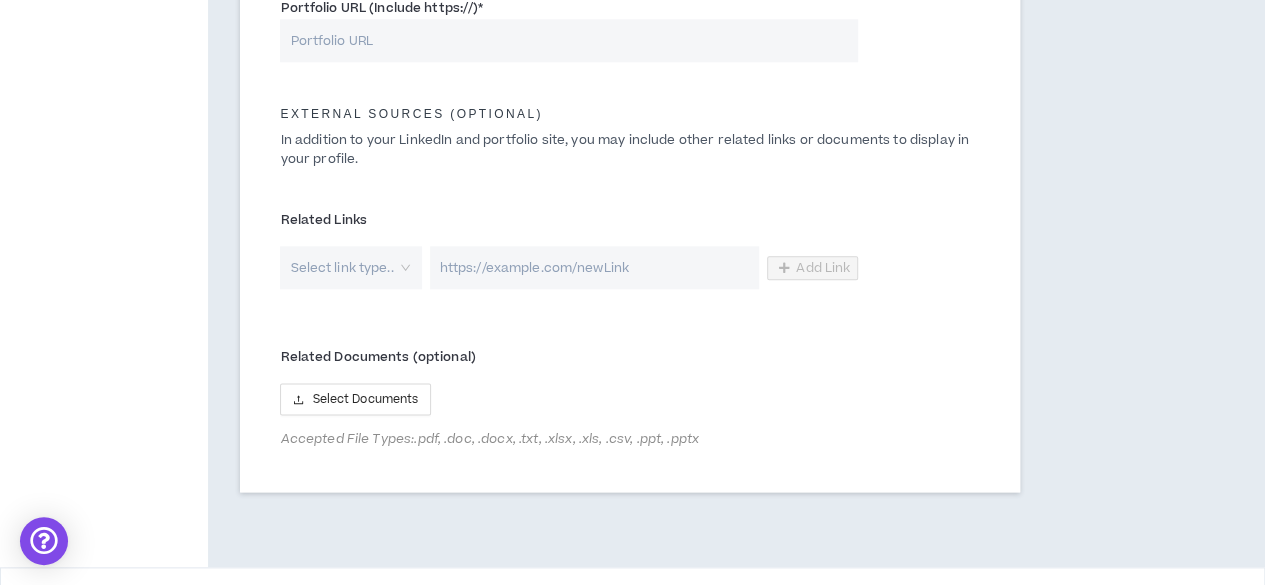 scroll, scrollTop: 0, scrollLeft: 0, axis: both 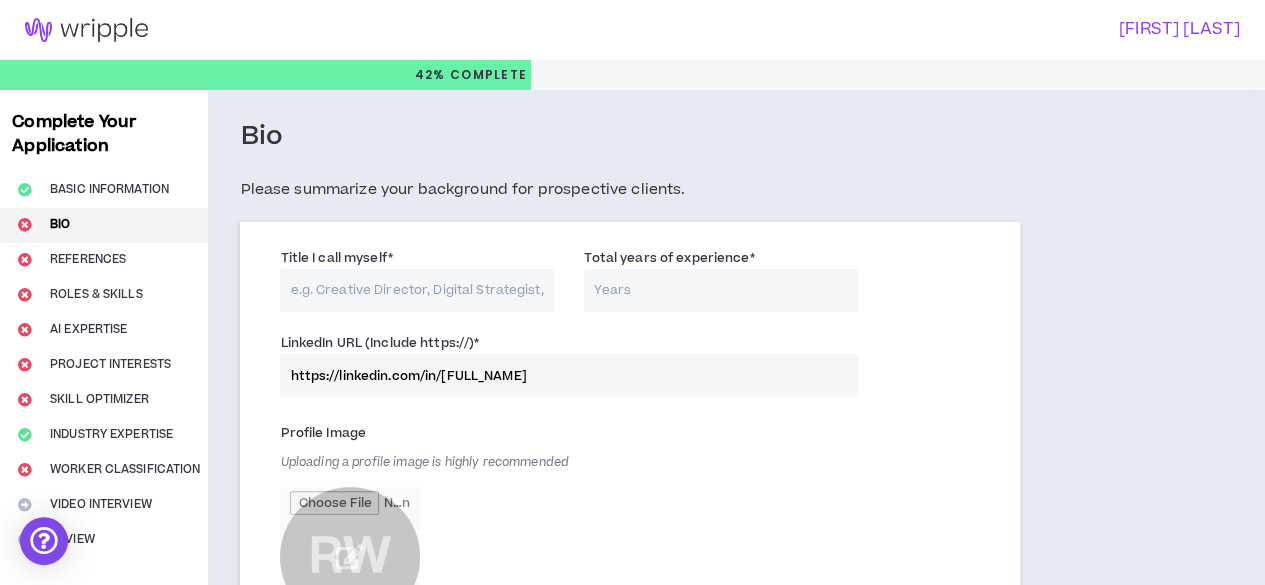 click on "Complete Your Application Basic Information Bio References Roles & Skills AI Expertise Project Interests Skill Optimizer Industry Expertise Worker Classification Video Interview Review" at bounding box center (104, 860) 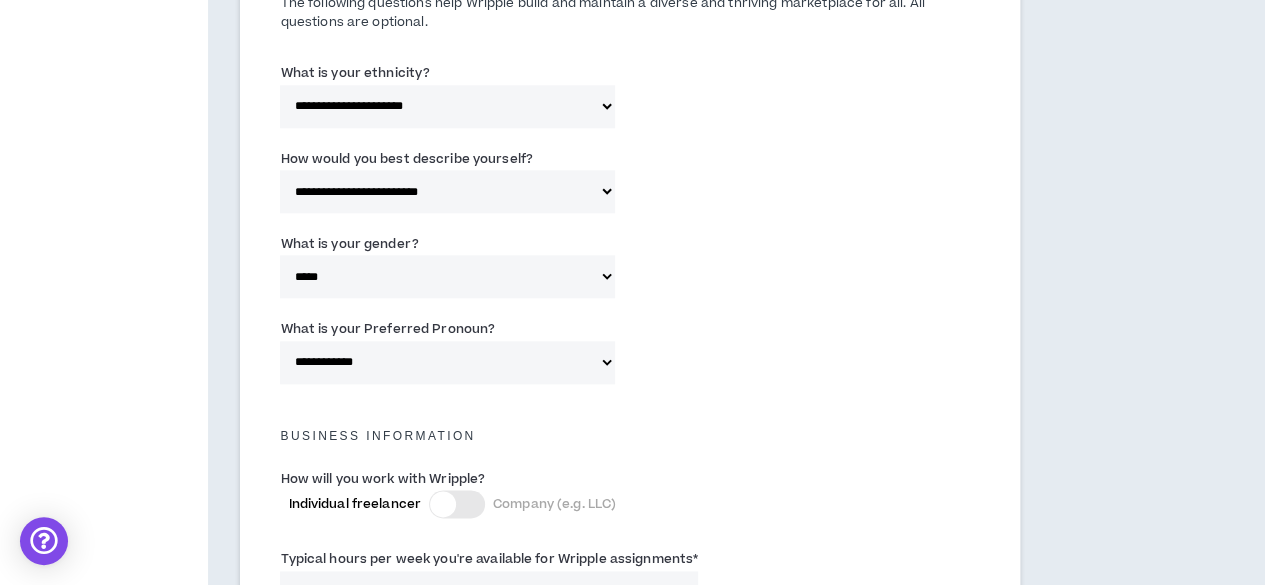 scroll, scrollTop: 1624, scrollLeft: 0, axis: vertical 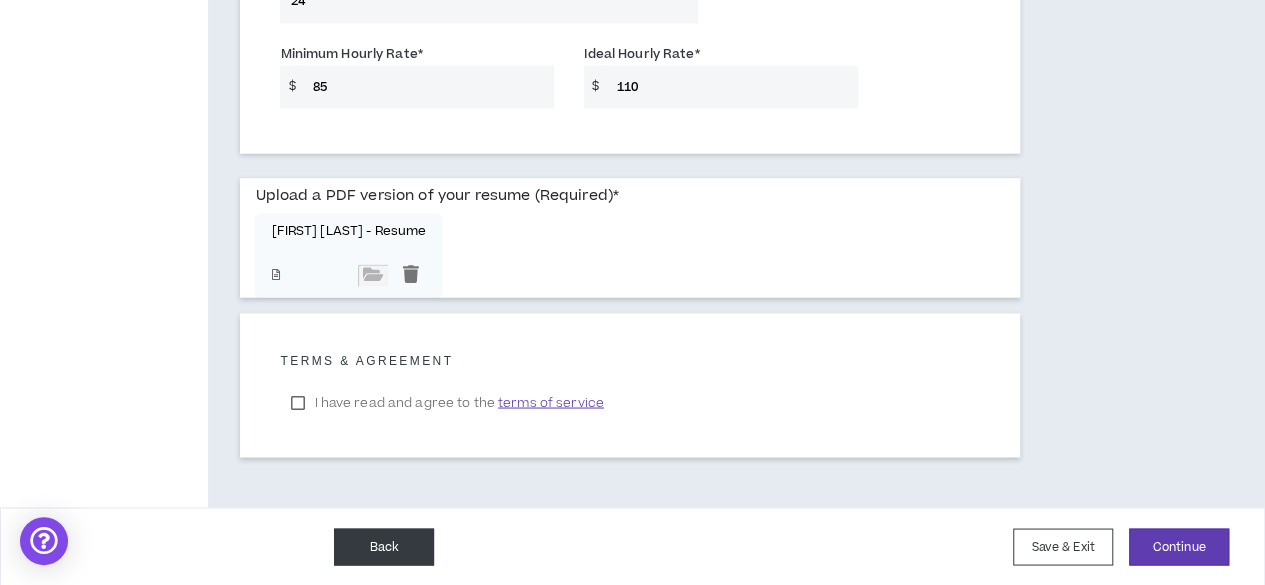 click on "Back" at bounding box center [384, 546] 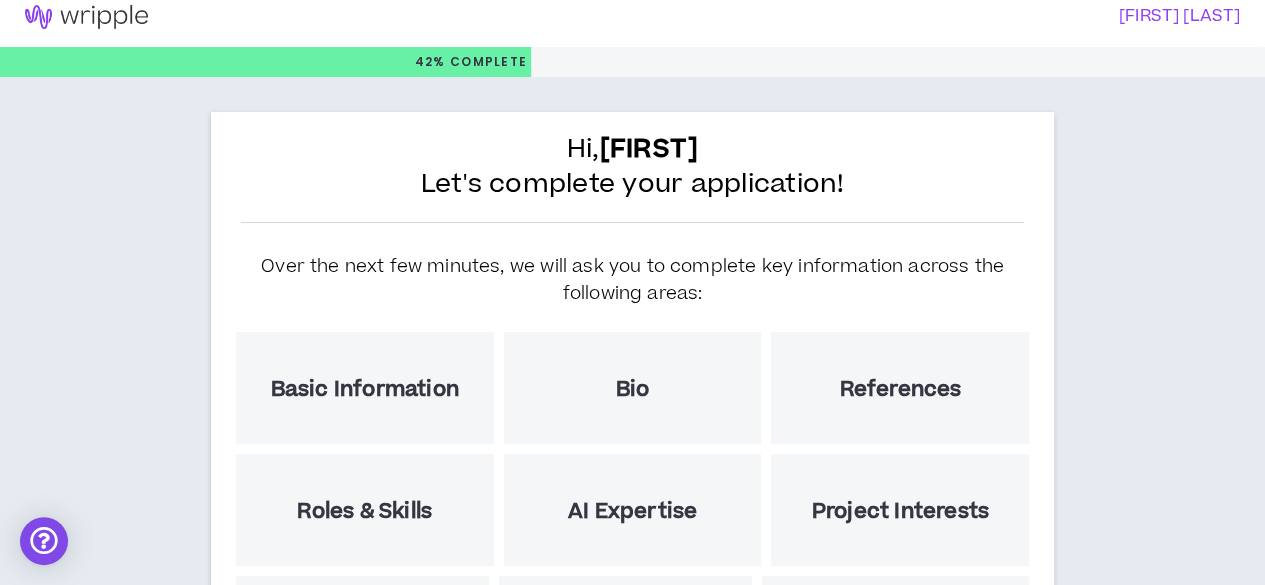 scroll, scrollTop: 0, scrollLeft: 0, axis: both 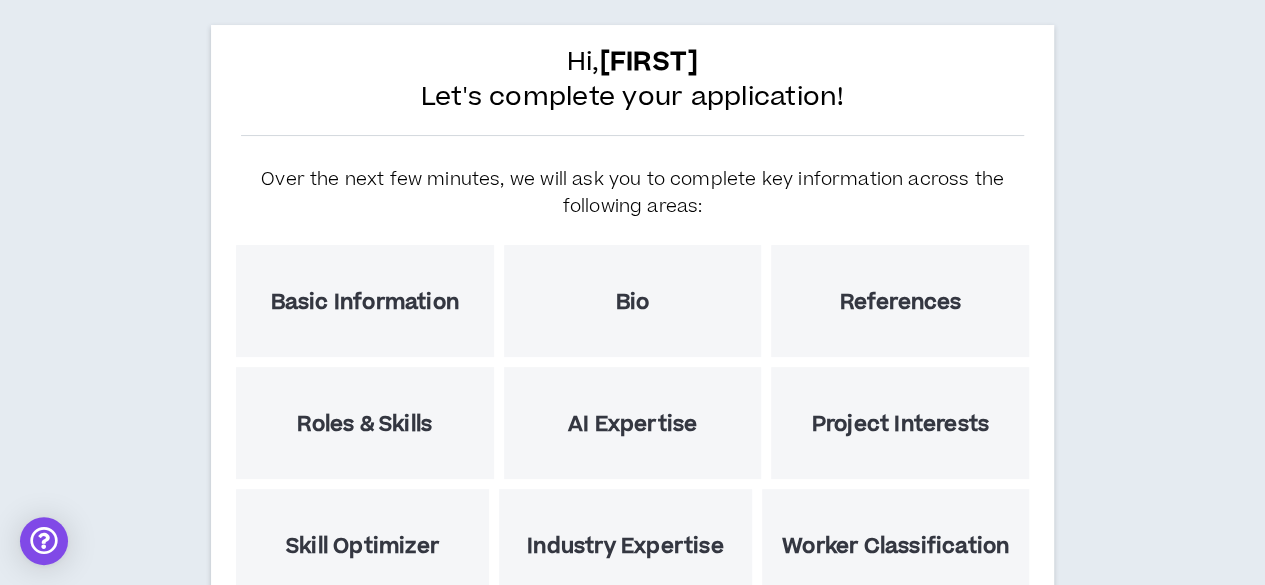 click on "Roles & Skills" at bounding box center (364, 424) 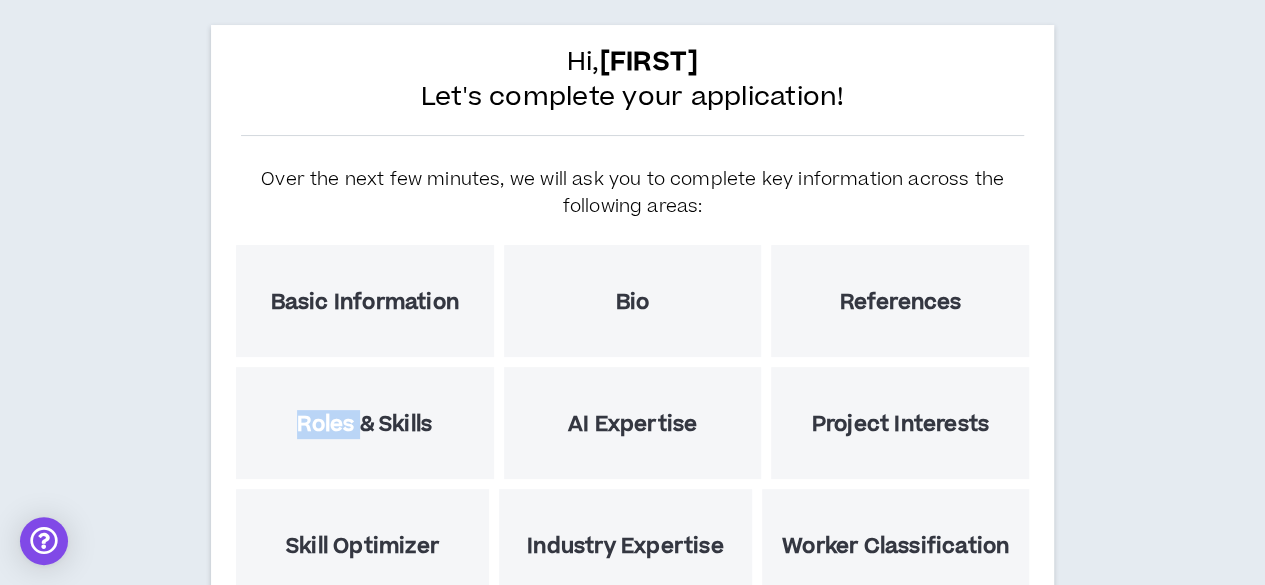 click on "Roles & Skills" at bounding box center (364, 424) 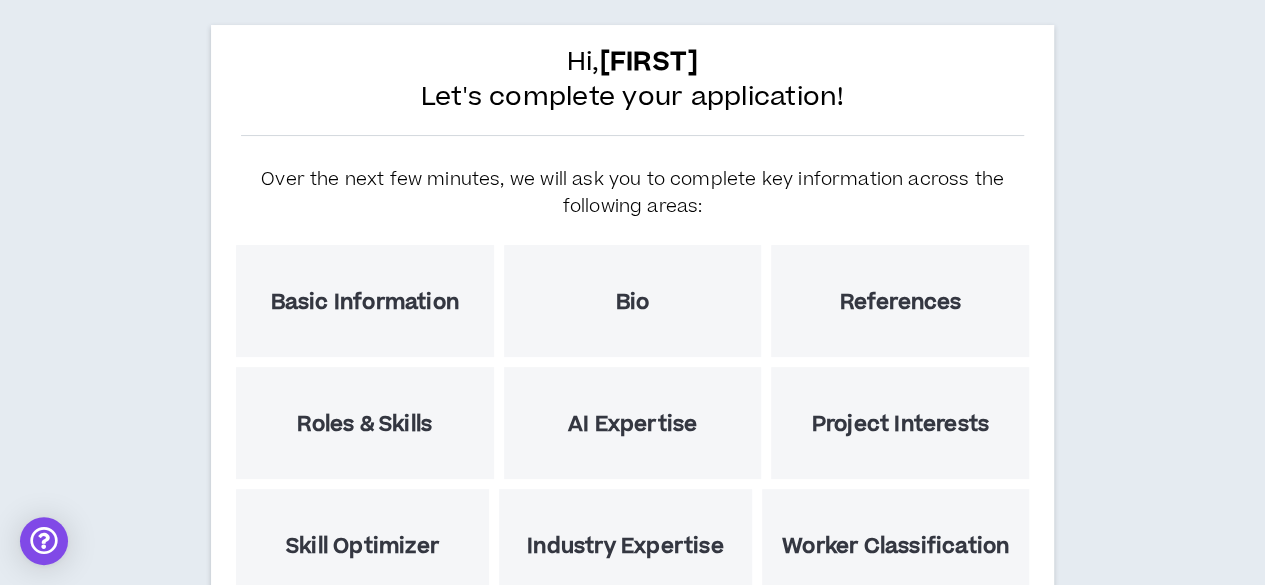 click on "Roles & Skills" at bounding box center [364, 424] 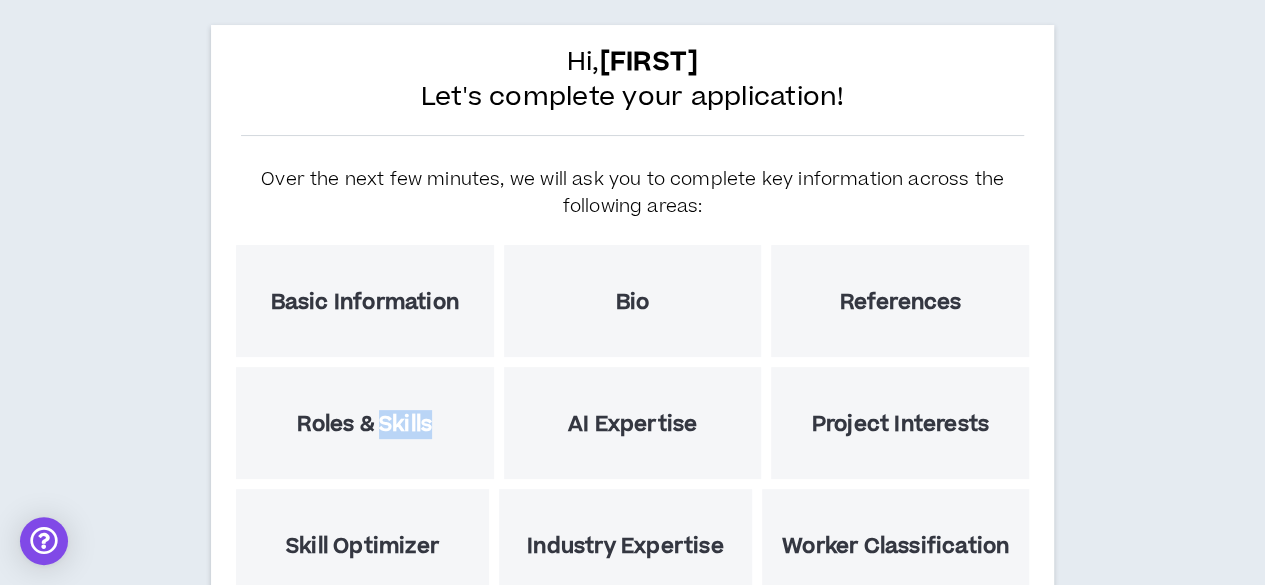 click on "Roles & Skills" at bounding box center (364, 424) 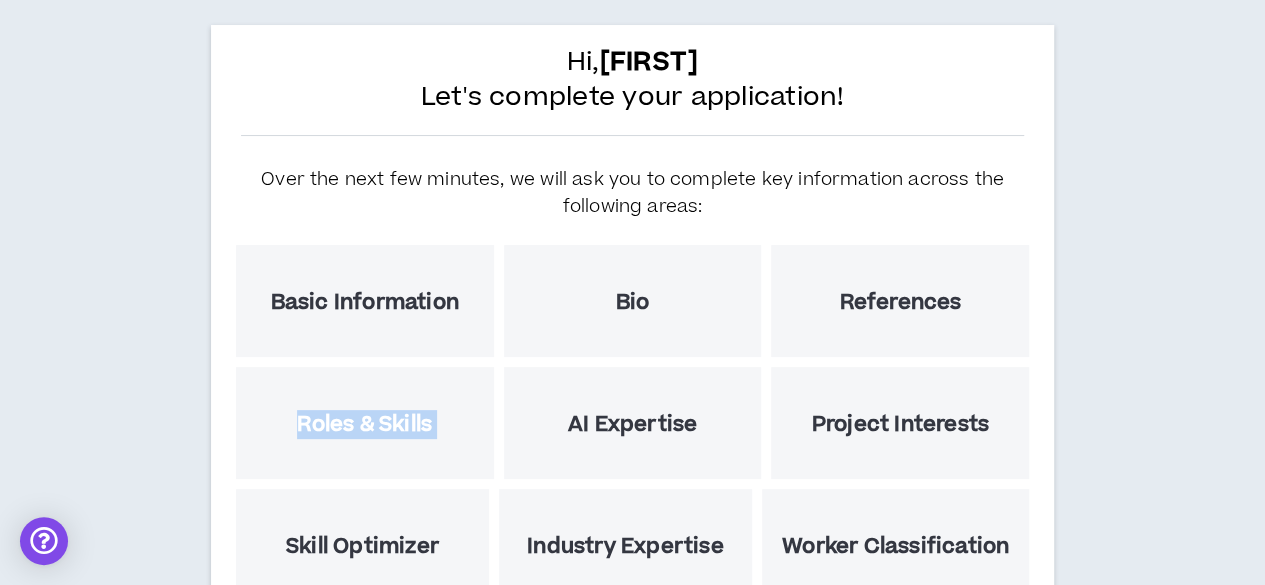 click on "Roles & Skills" at bounding box center (364, 424) 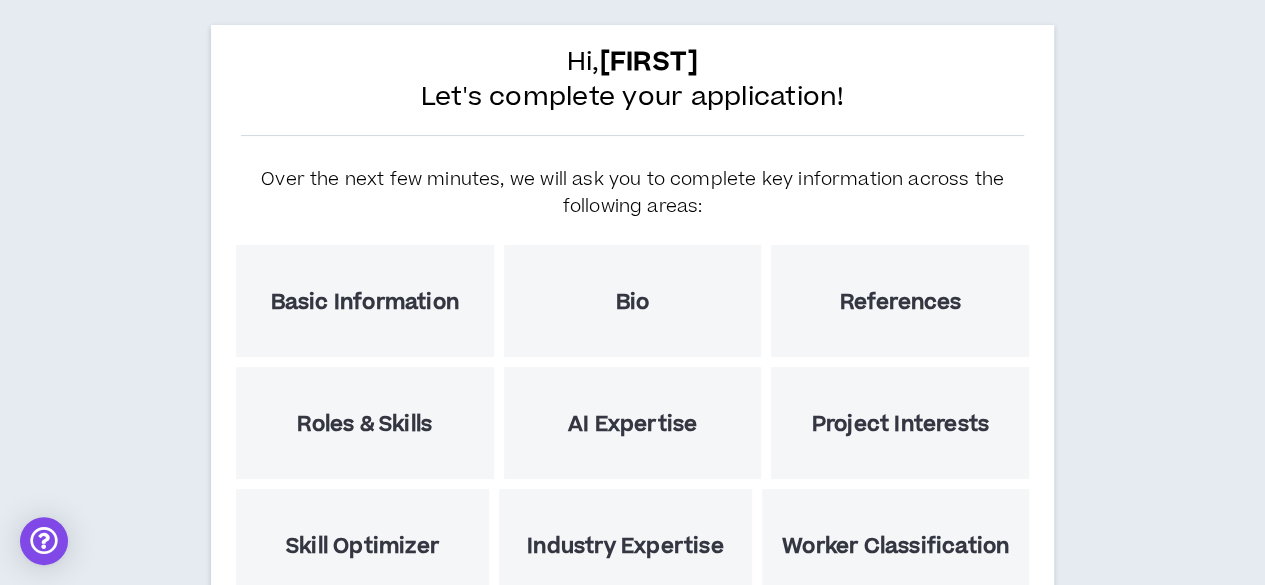 click on "Roles & Skills" at bounding box center (364, 424) 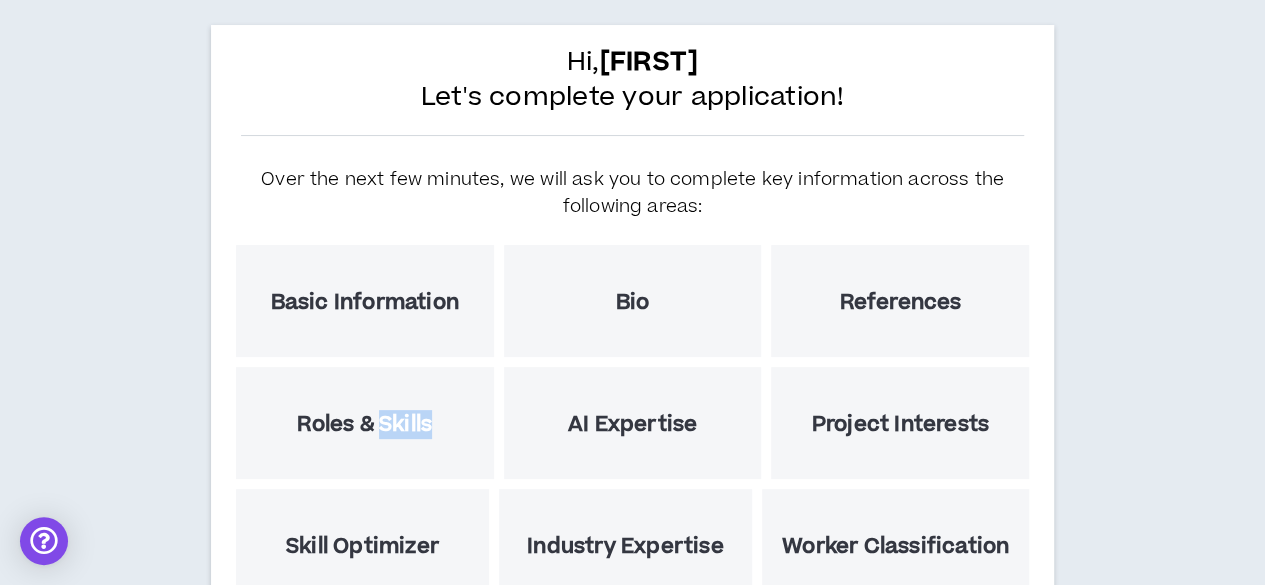 click on "Roles & Skills" at bounding box center [364, 424] 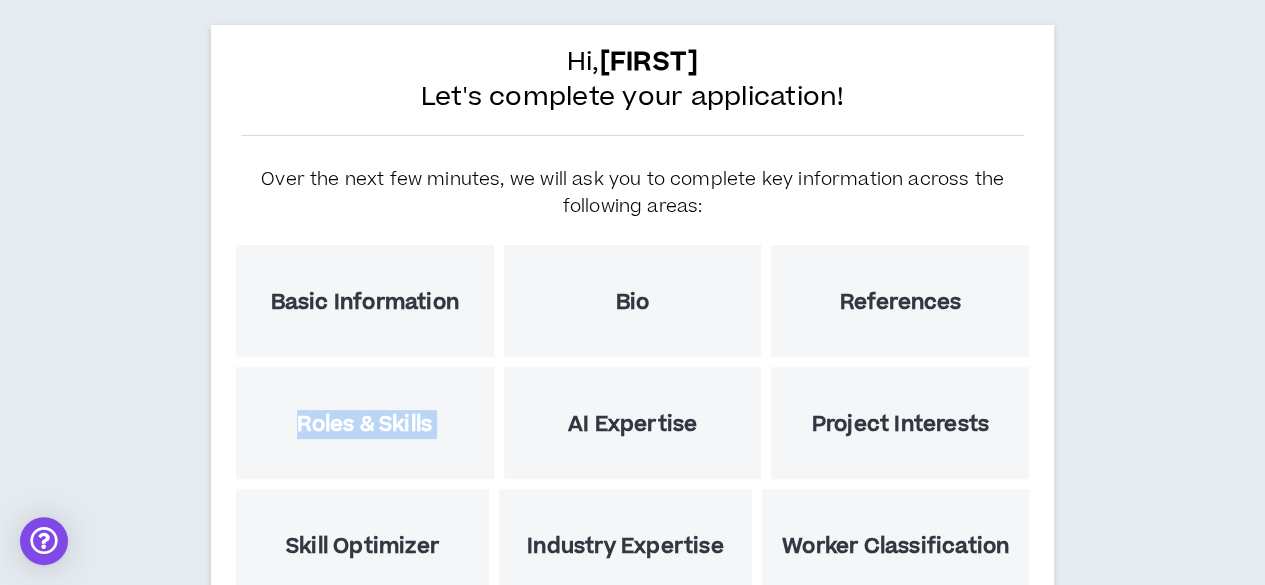 click on "Roles & Skills" at bounding box center (364, 424) 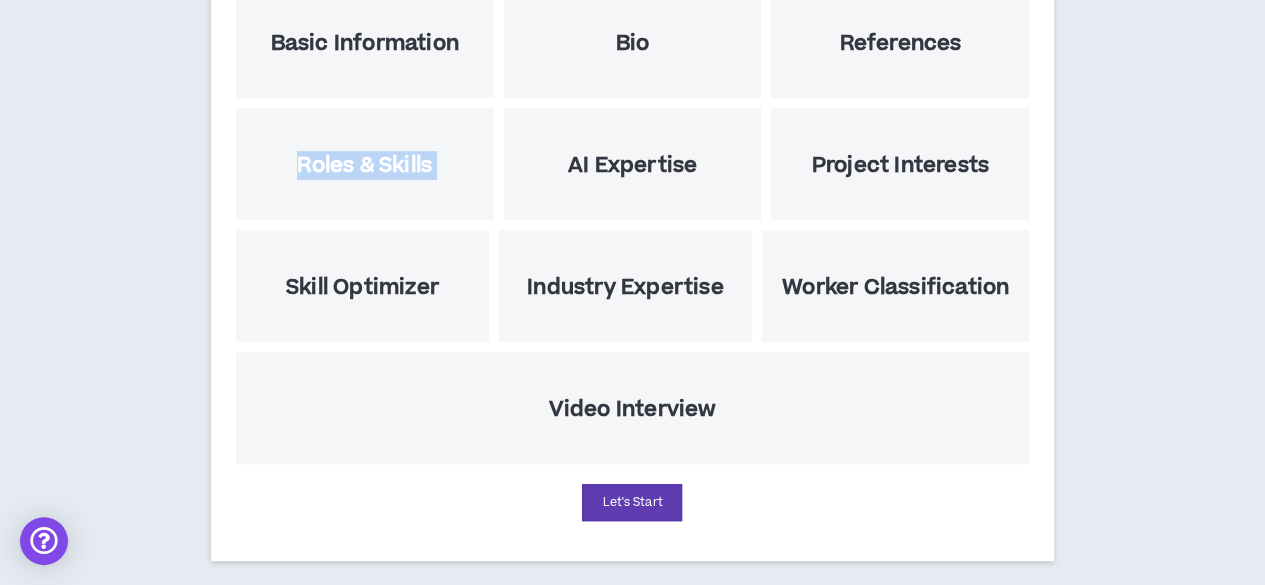 scroll, scrollTop: 360, scrollLeft: 0, axis: vertical 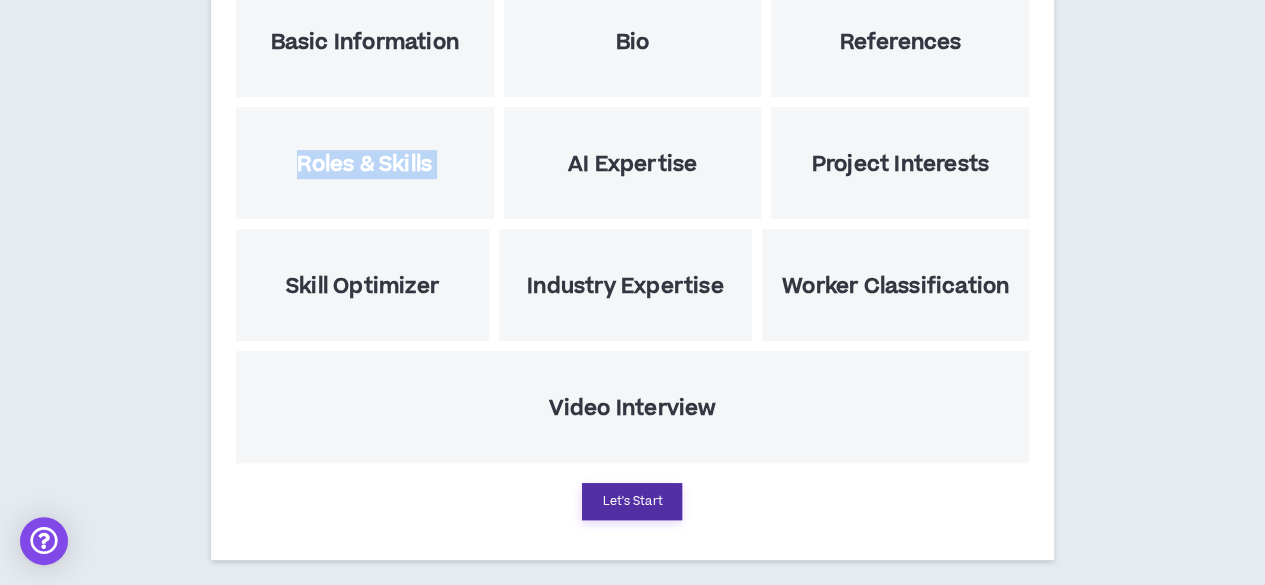 click on "Let's Start" at bounding box center [632, 501] 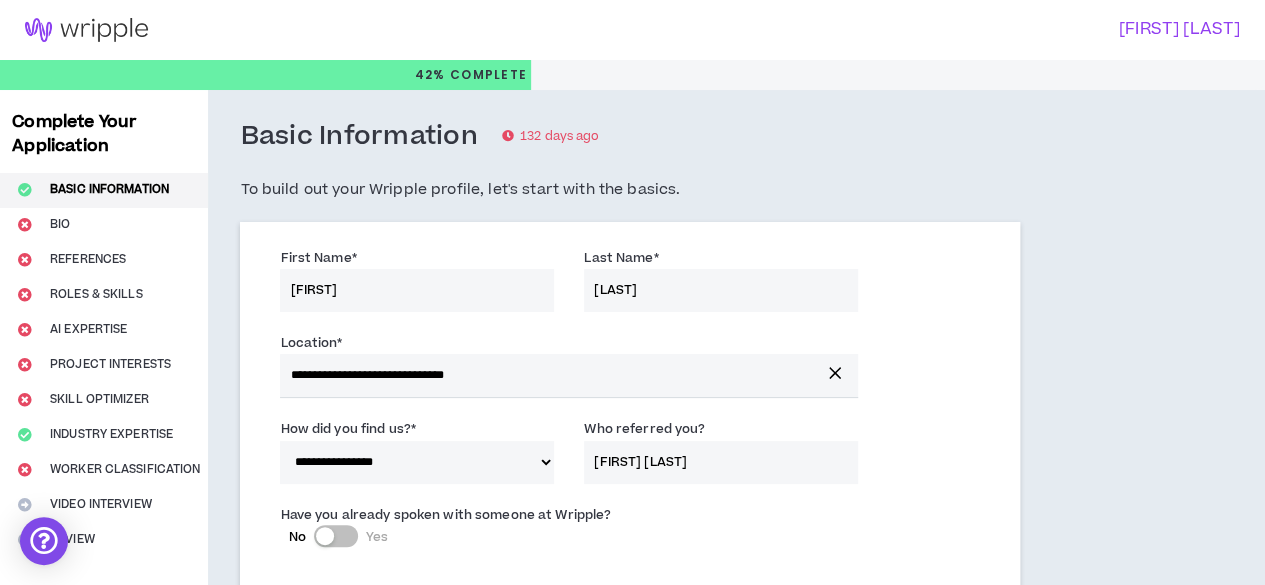 scroll, scrollTop: 0, scrollLeft: 0, axis: both 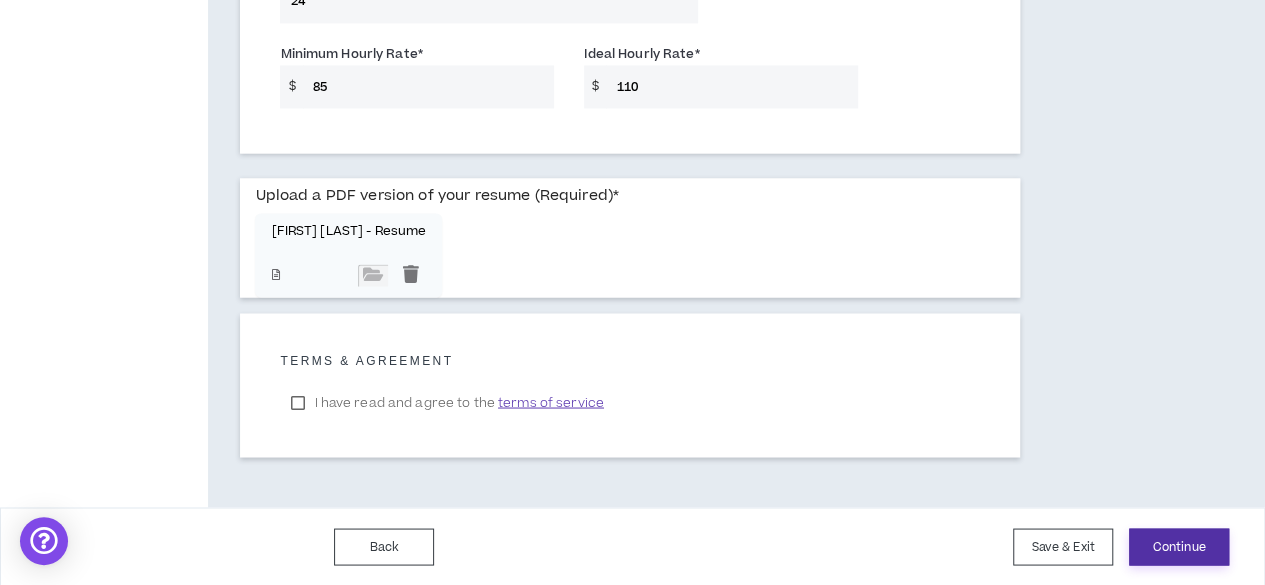 click on "Continue" at bounding box center [1179, 546] 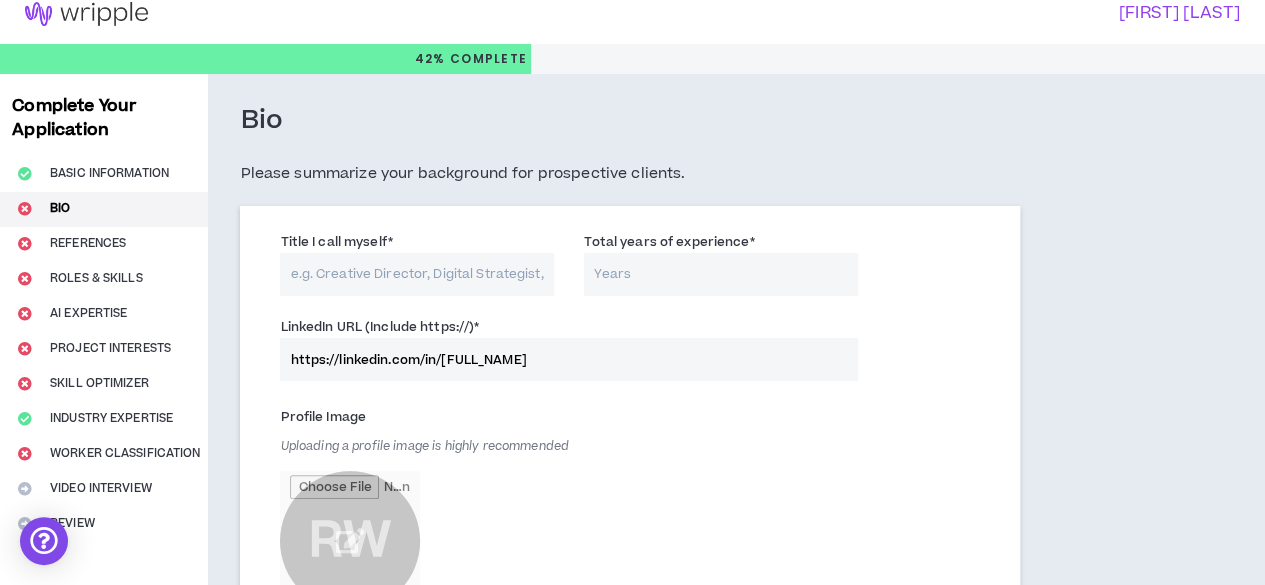 scroll, scrollTop: 0, scrollLeft: 0, axis: both 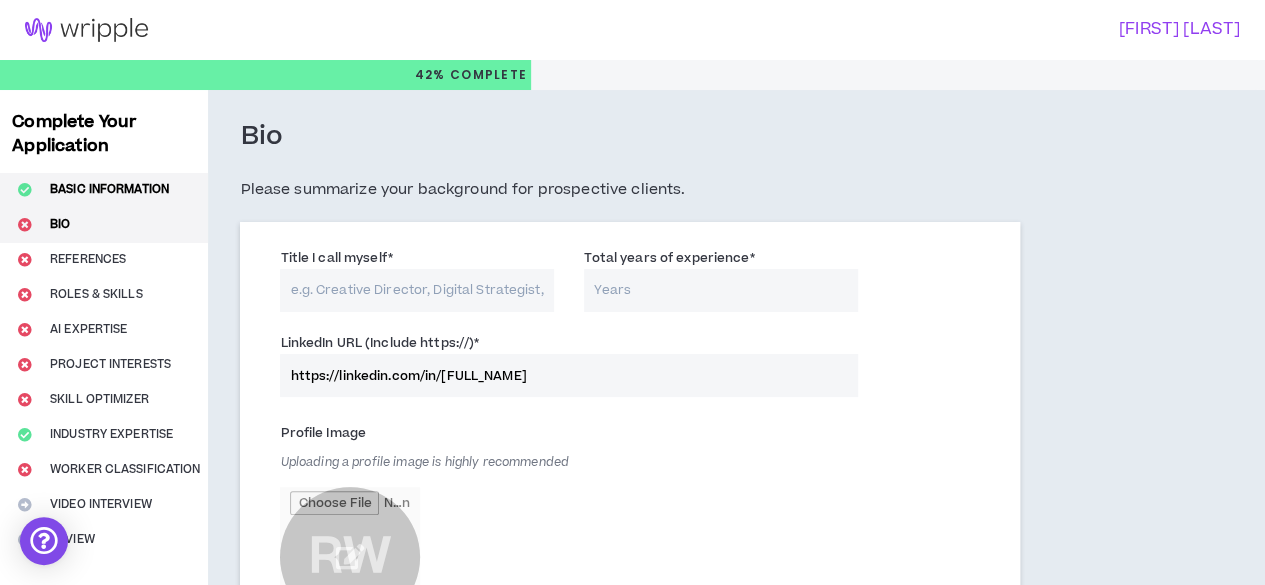 click on "Basic Information" at bounding box center (104, 190) 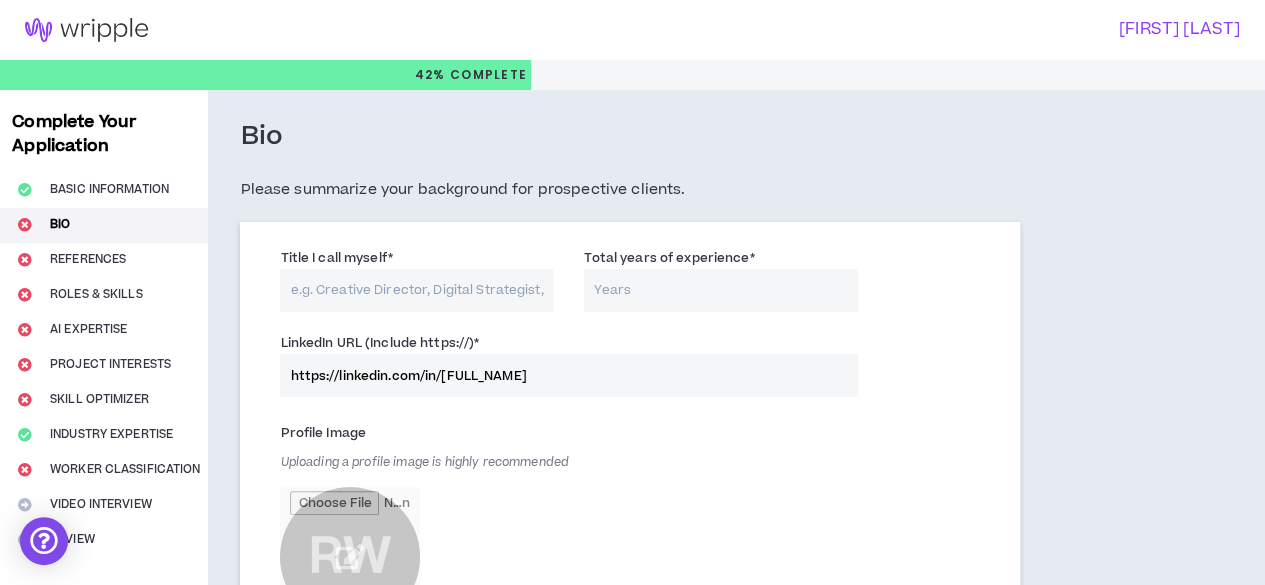 select on "*" 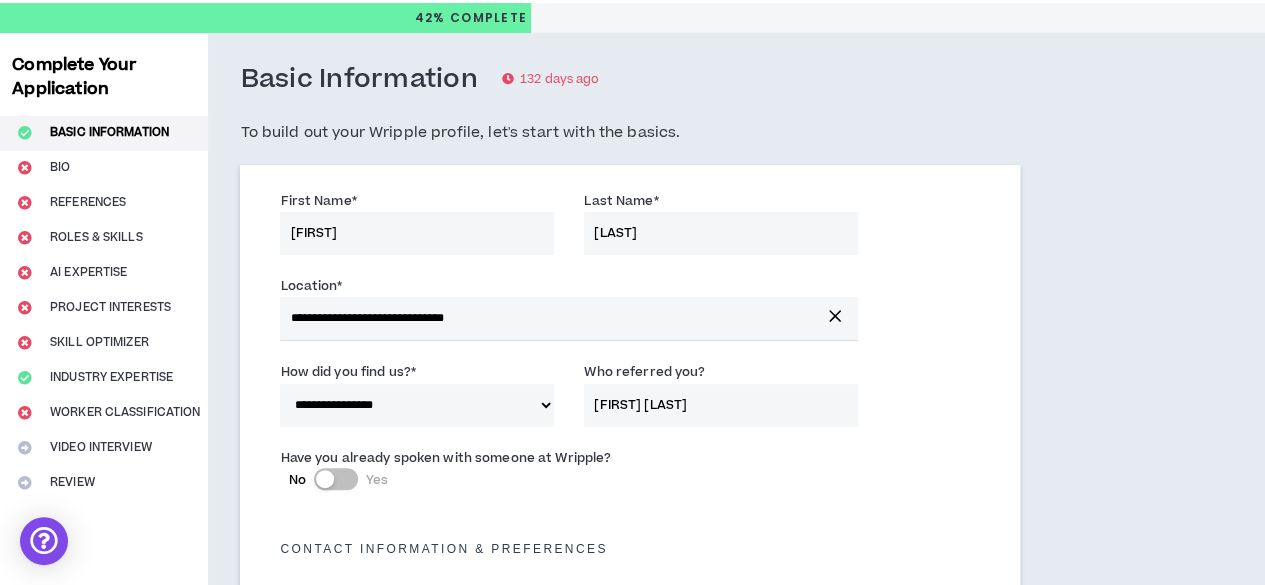 scroll, scrollTop: 41, scrollLeft: 0, axis: vertical 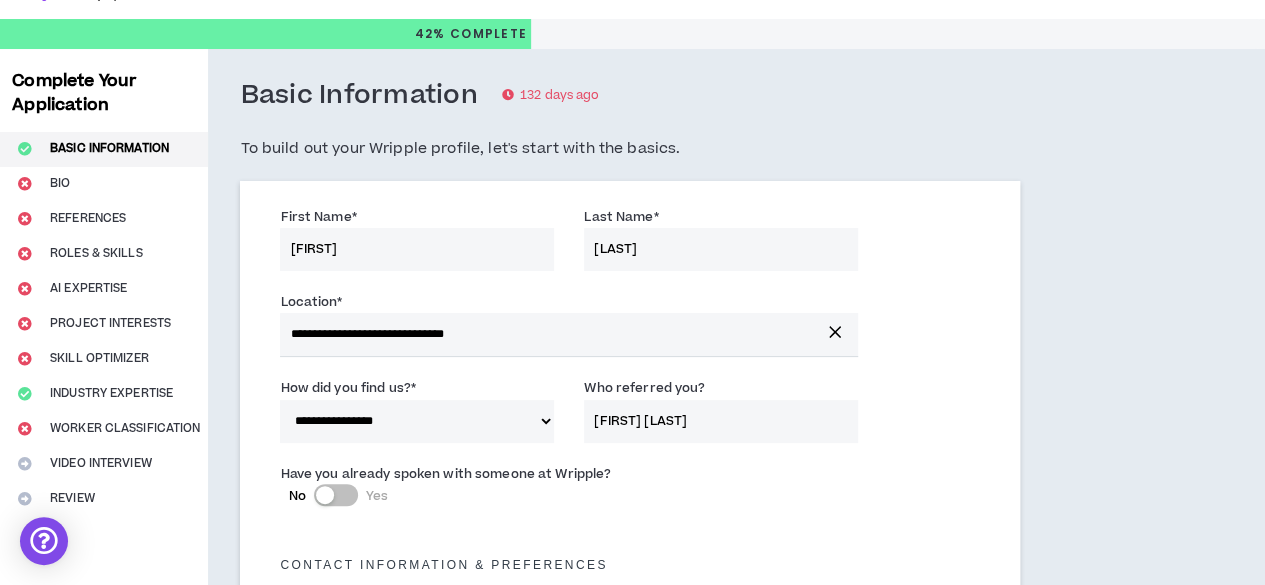 click on "Complete Your Application Basic Information Bio References Roles & Skills AI Expertise Project Interests Skill Optimizer Industry Expertise Worker Classification Video Interview Review" at bounding box center [104, 1069] 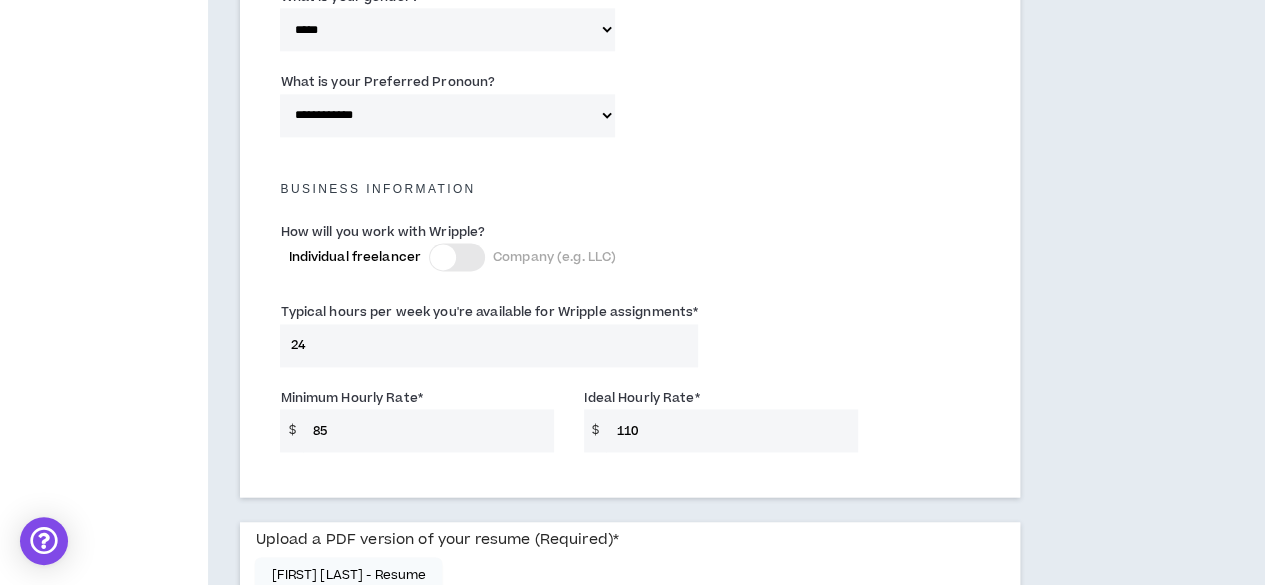 scroll, scrollTop: 1624, scrollLeft: 0, axis: vertical 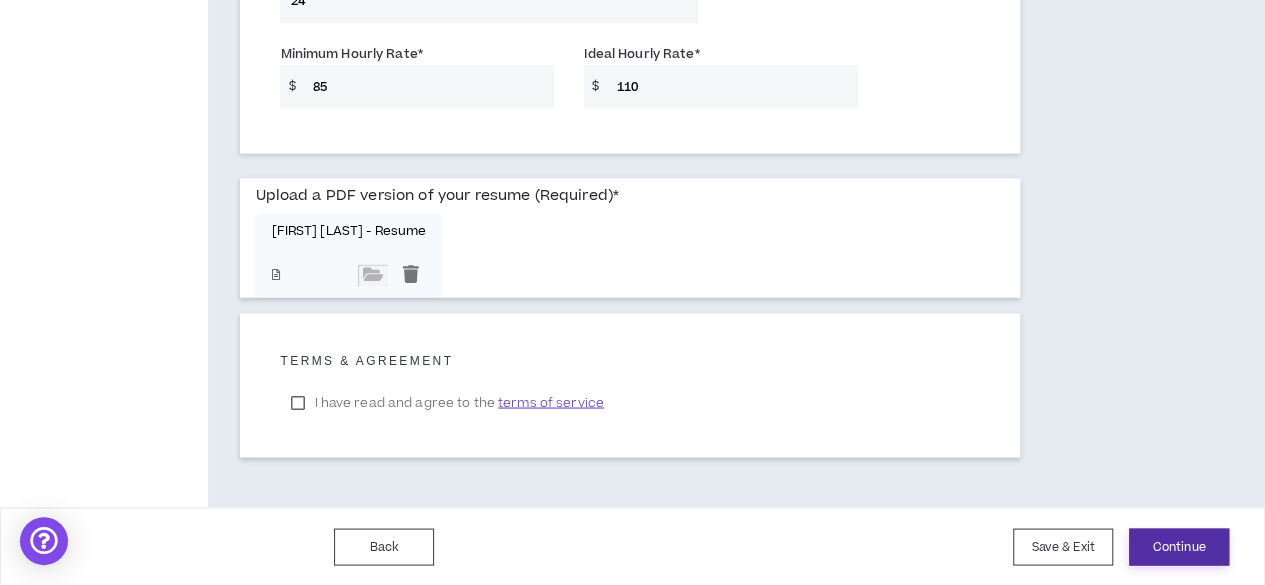 click on "Continue" at bounding box center [1179, 546] 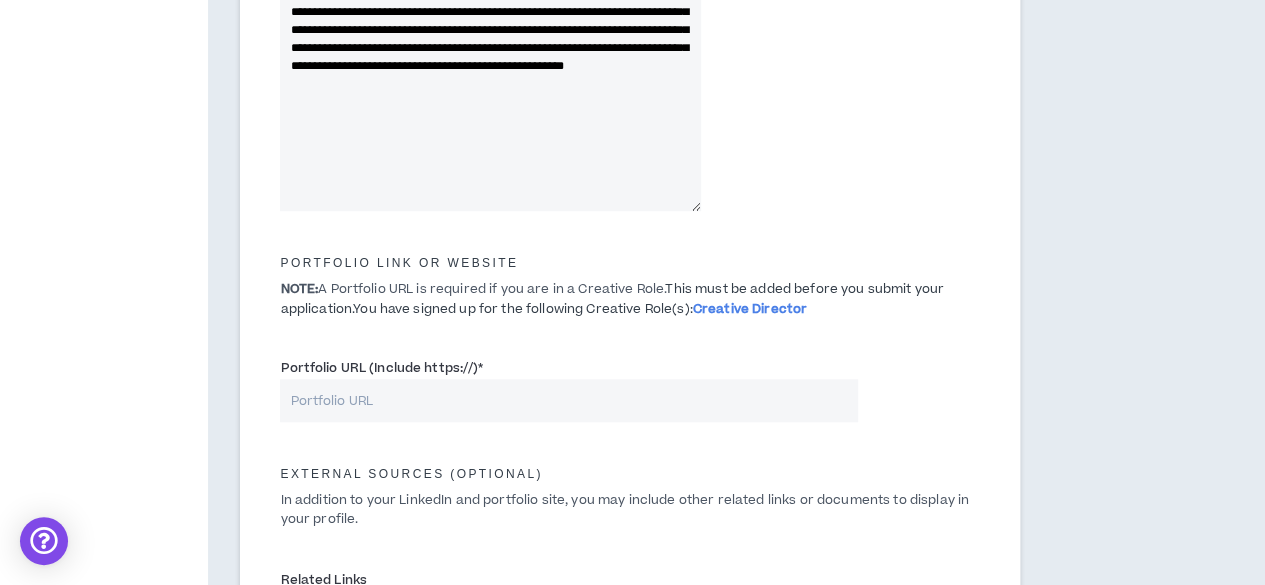 scroll, scrollTop: 706, scrollLeft: 0, axis: vertical 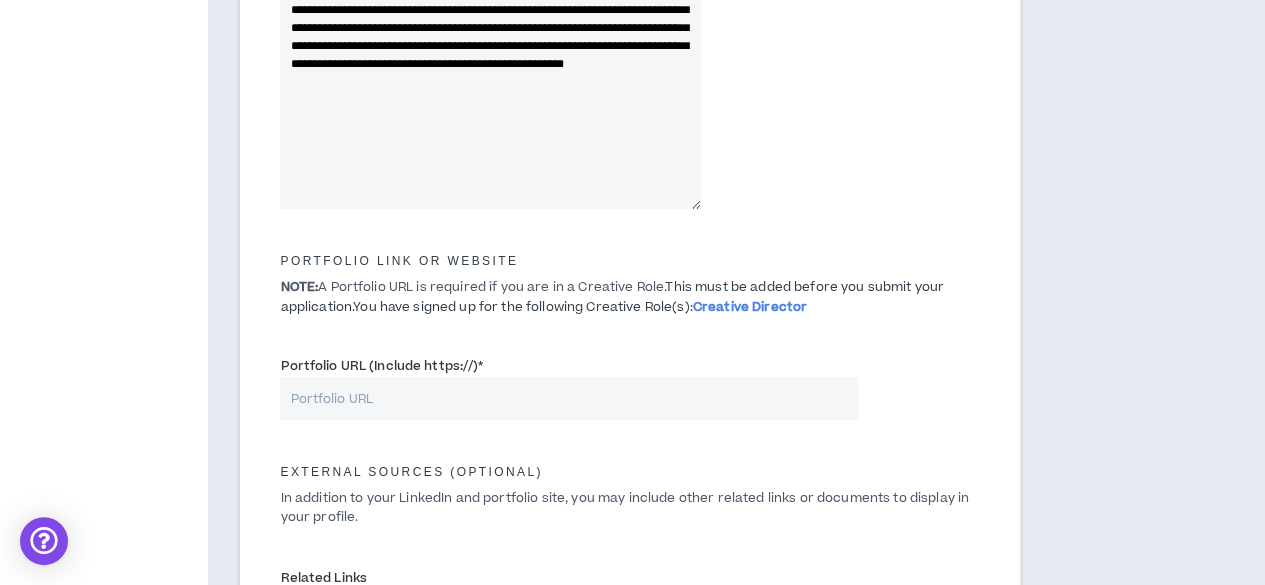 click on "Creative Director" at bounding box center (750, 307) 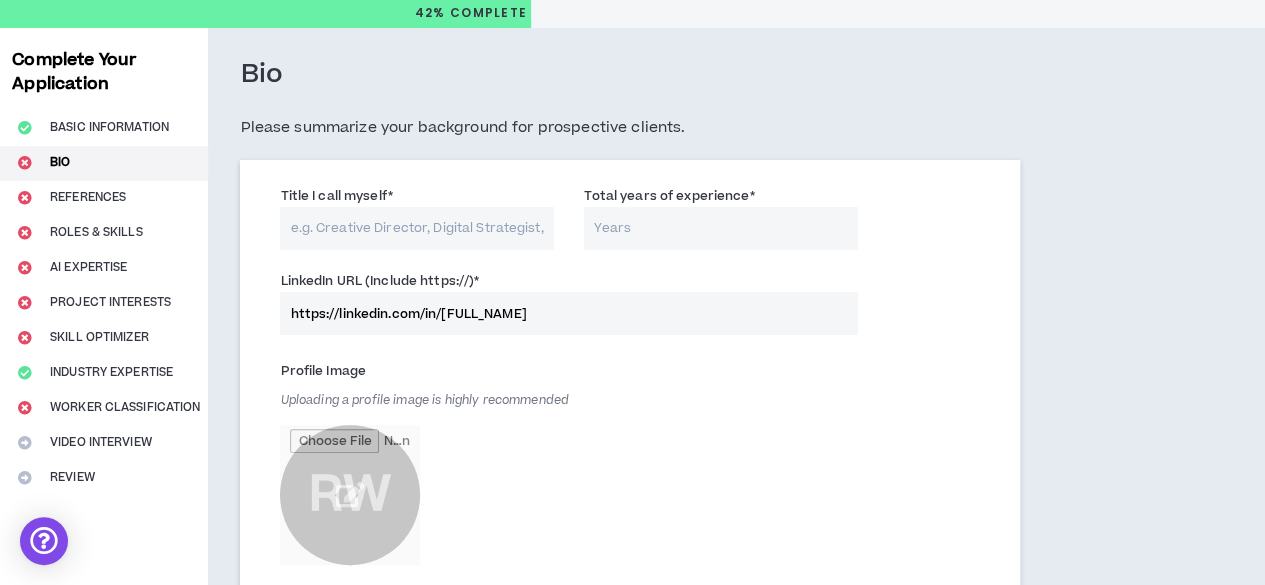 scroll, scrollTop: 0, scrollLeft: 0, axis: both 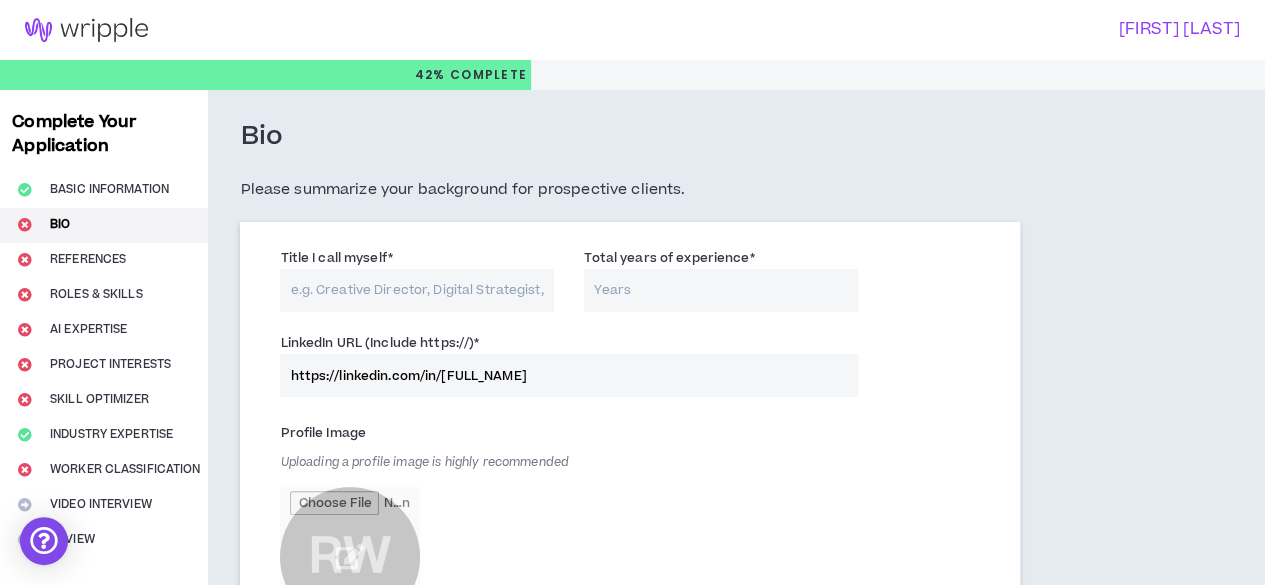 drag, startPoint x: 533, startPoint y: 68, endPoint x: 0, endPoint y: 59, distance: 533.076 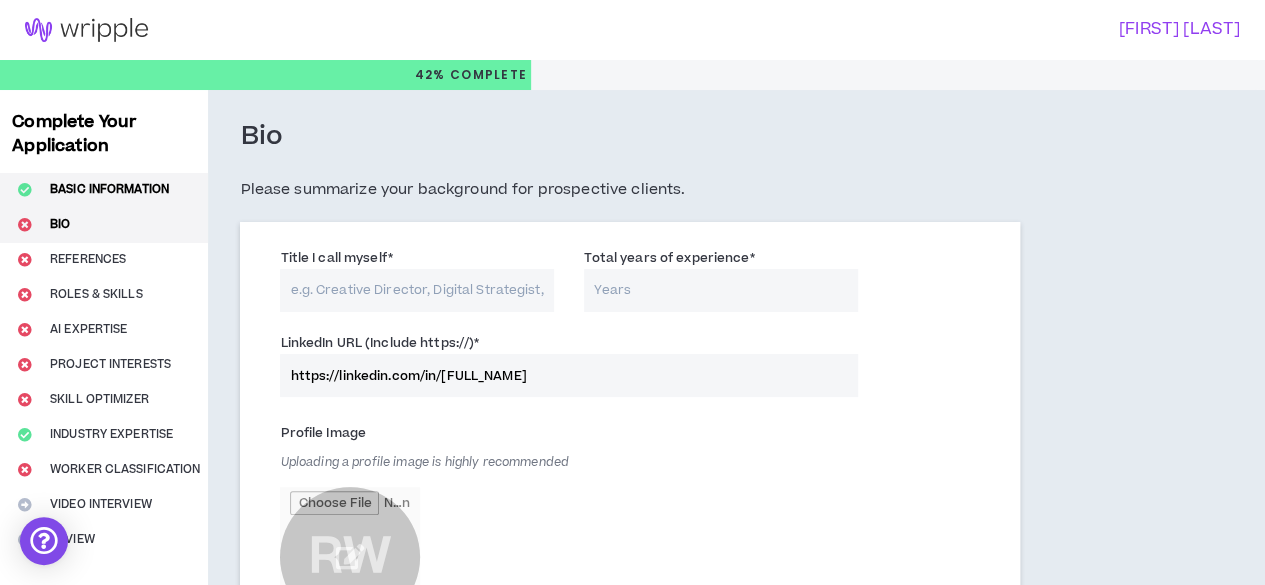 click on "Basic Information" at bounding box center [104, 190] 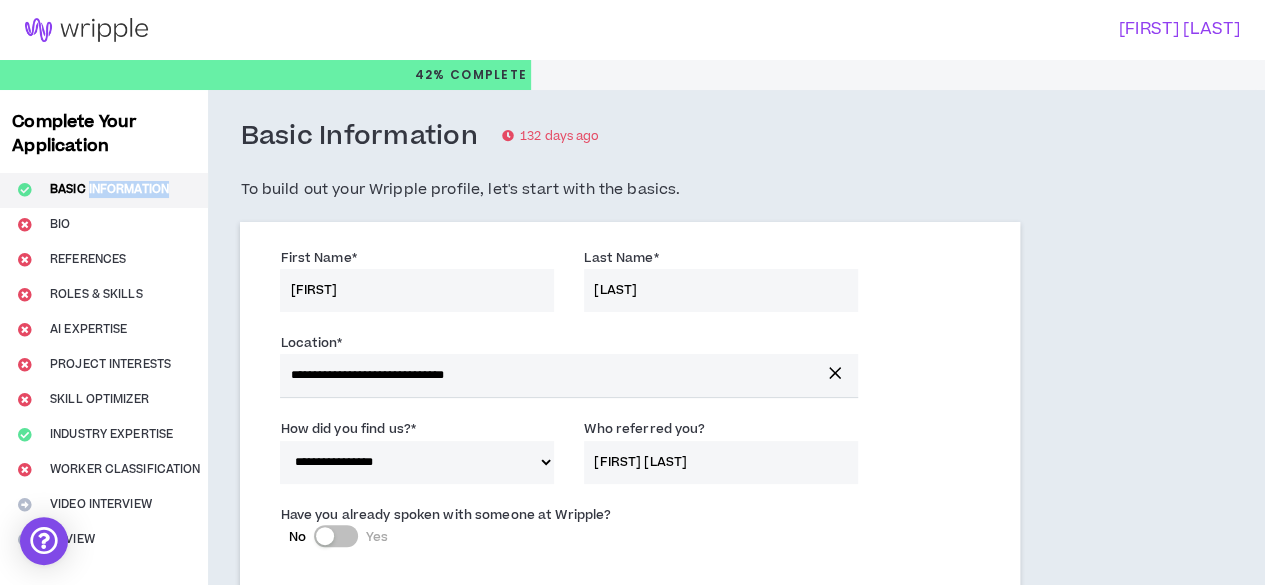 click on "Complete Your Application Basic Information Bio References Roles & Skills AI Expertise Project Interests Skill Optimizer Industry Expertise Worker Classification Video Interview Review" at bounding box center (104, 1110) 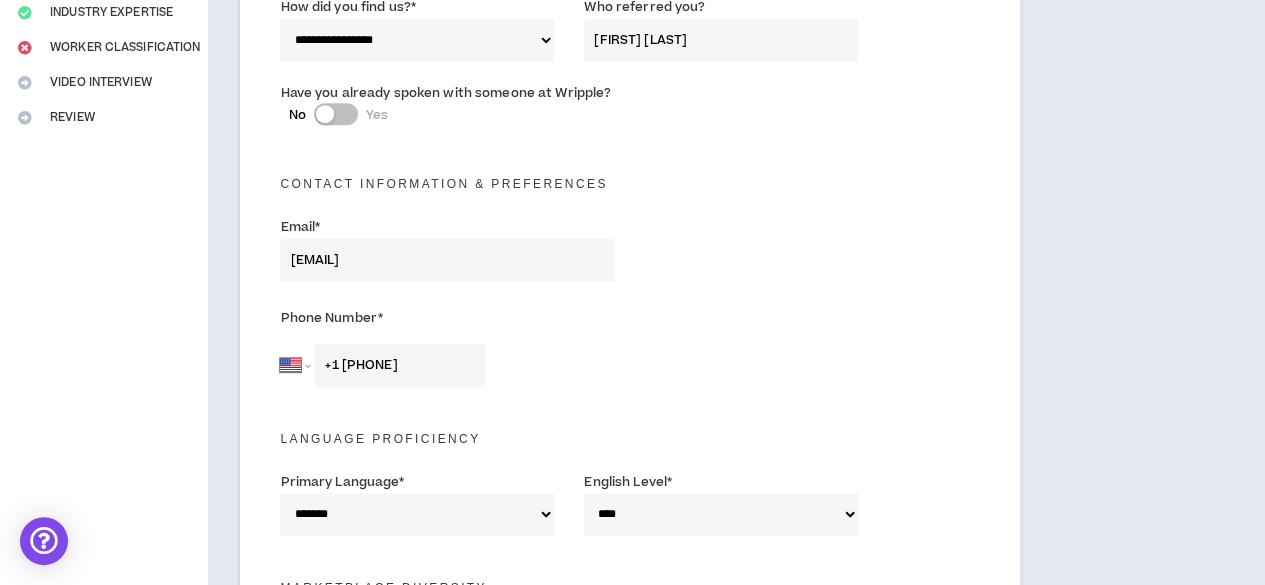 scroll, scrollTop: 0, scrollLeft: 0, axis: both 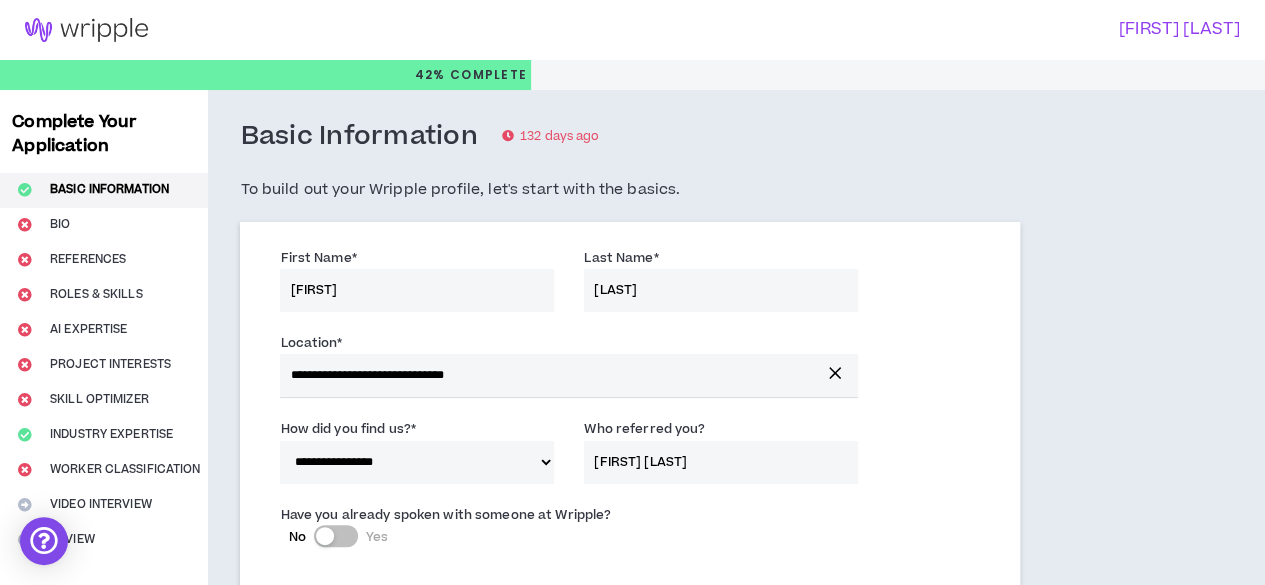 click on "Complete Your Application Basic Information Bio References Roles & Skills AI Expertise Project Interests Skill Optimizer Industry Expertise Worker Classification Video Interview Review" at bounding box center [104, 1110] 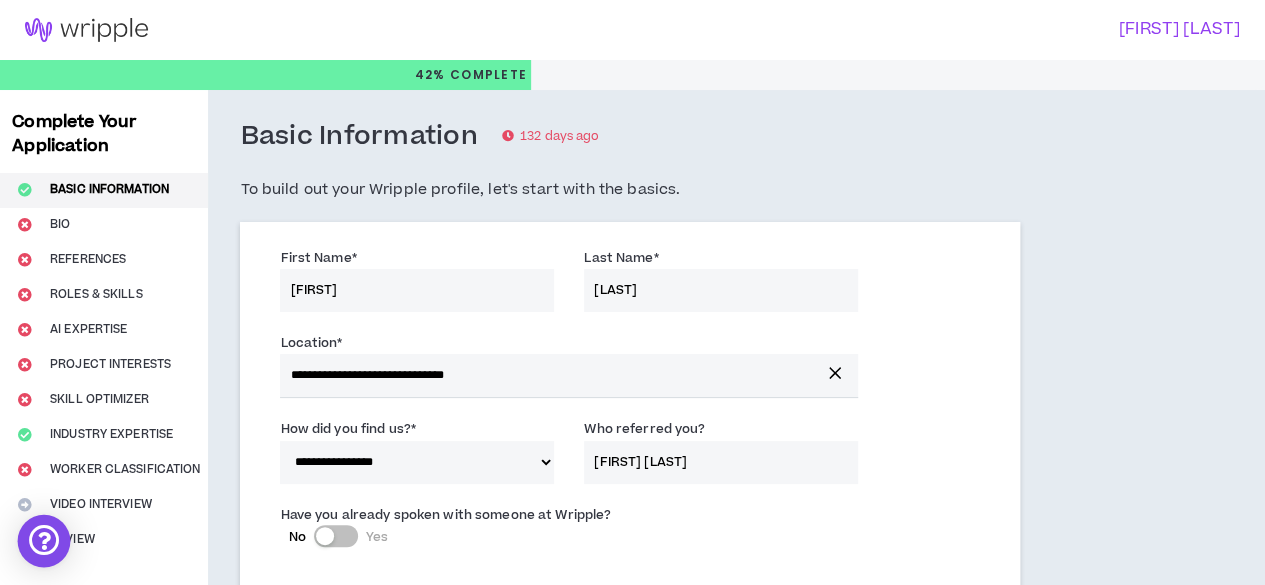 click at bounding box center [44, 541] 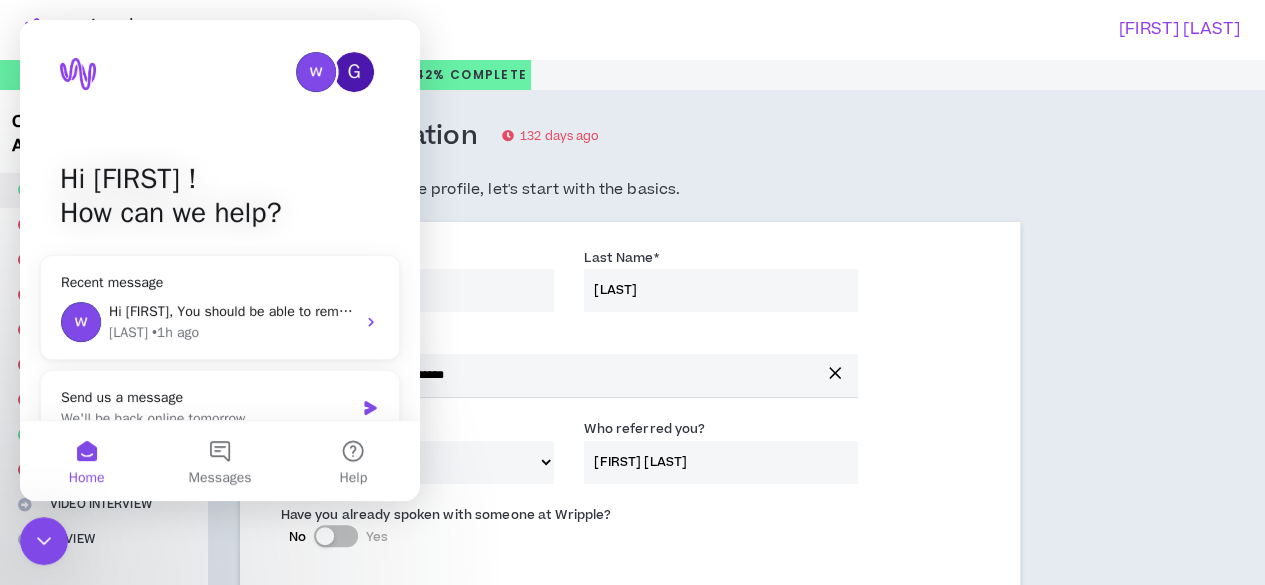 scroll, scrollTop: 0, scrollLeft: 0, axis: both 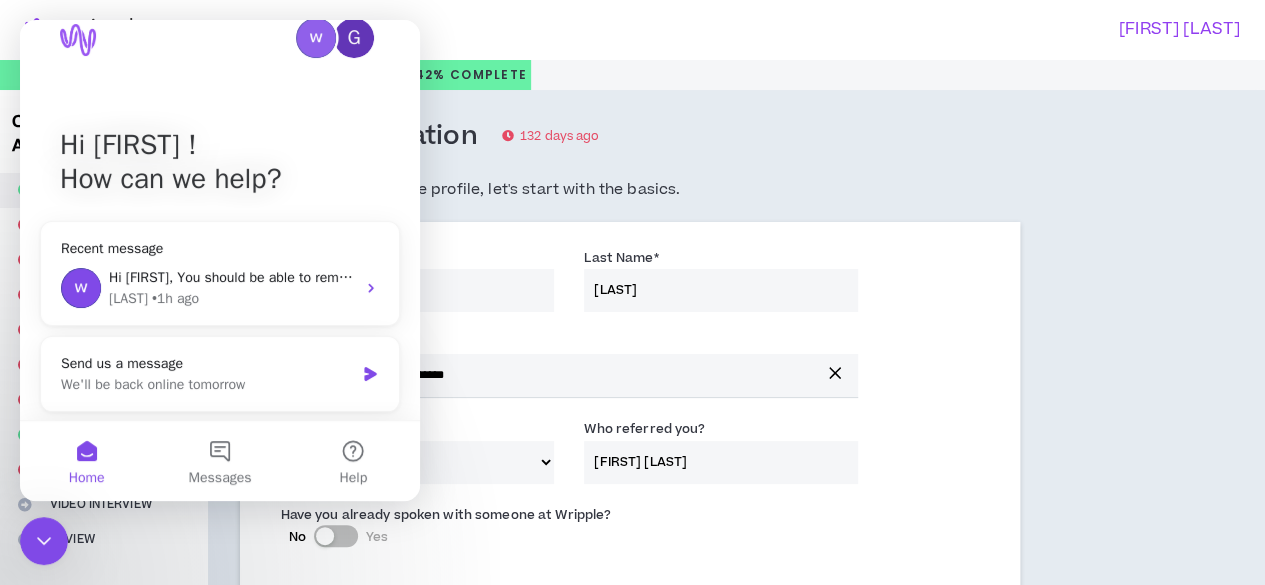 click on "Basic Information    132 days ago To build out your Wripple profile, let's start with the basics. First Name  * [FIRST] Last Name  * [LAST] Location  * [LOCATION] How did you find us?  * [SOURCE] * [SOURCE] * [SOURCE] * [SOURCE] * [SOURCE] * [SOURCE] * [SOURCE] * [SOURCE] * [SOURCE] Who referred you? [FIRST] [LAST] Have you already spoken with someone at Wripple? No Yes Contact Information & preferences Email  * [EMAIL] Phone Number  * Afghanistan Åland Islands Albania Algeria American Samoa Andorra Angola Anguilla Antigua and Barbuda Argentina Armenia Aruba Ascension Island Australia Austria Azerbaijan Bahamas Bahrain Bangladesh Barbados Belarus Belgium Belize Benin Bermuda Bhutan Bolivia Bonaire, Sint Eustatius and Saba Bosnia and Herzegovina Botswana Brazil British Indian Ocean Territory Brunei Darussalam Bulgaria Burkina Faso Burundi Cambodia Cameroon Canada Cape Verde Cayman Islands Central African Republic Chad Chile China Christmas Island  *" at bounding box center [629, 1110] 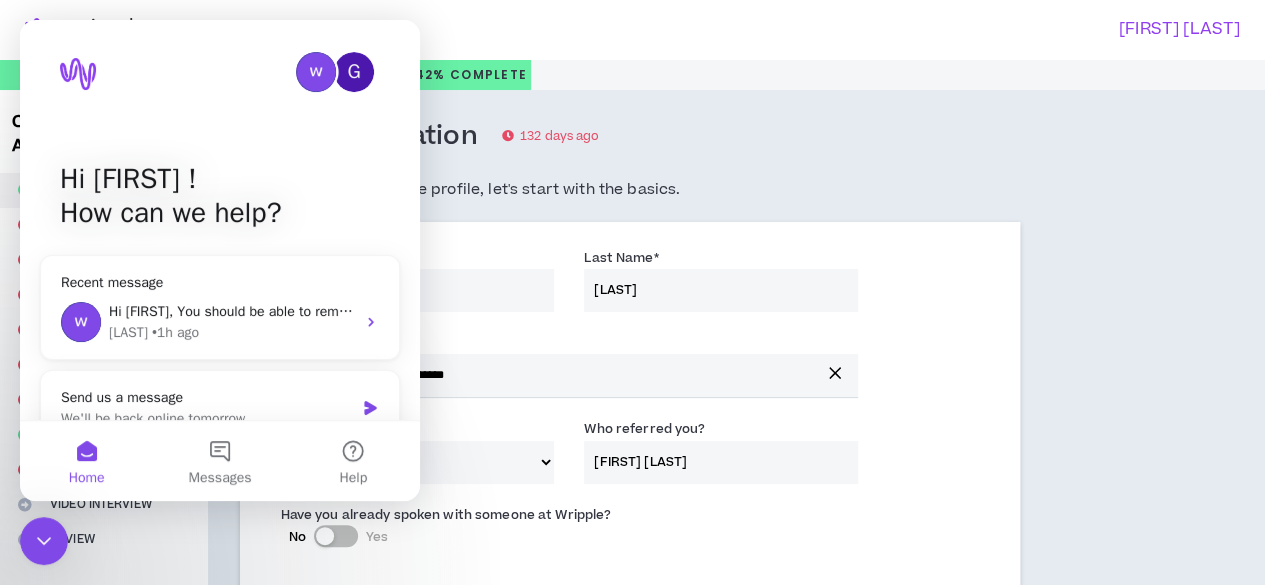 click on "G Hi [NAME] ! How can we help? Recent message Hi [NAME], You should be able to remove the role by clicking the purple "Edit Role/Skills" button and clicking the "X" next to the role. Morgan • 1h ago Send us a message We'll be back online tomorrow" at bounding box center (220, 238) 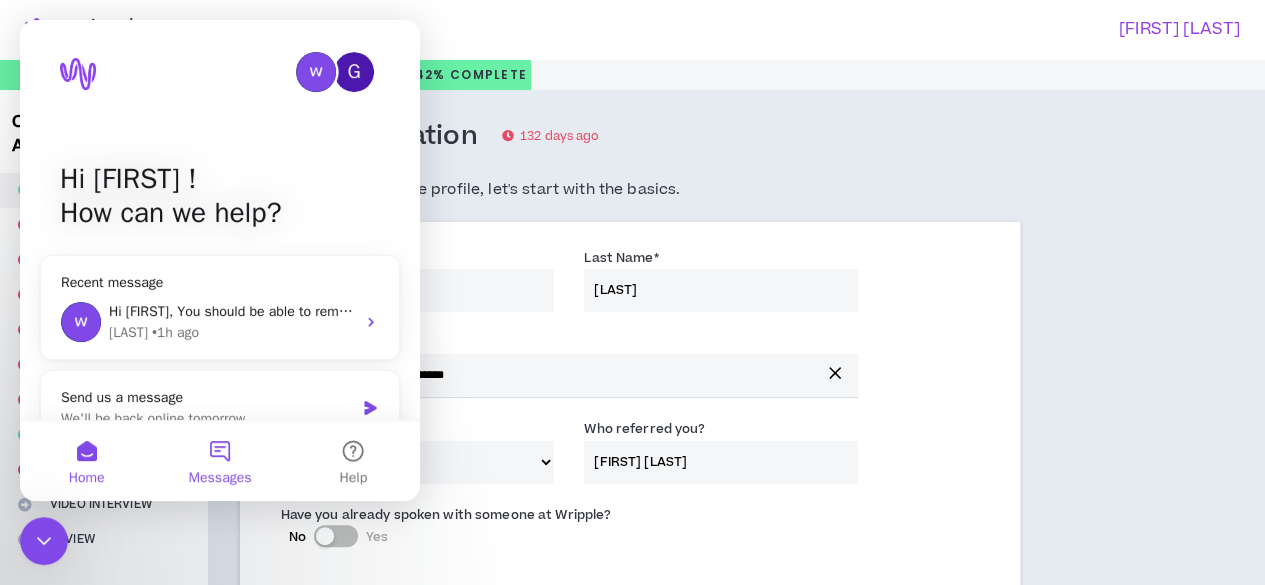 click on "Messages" at bounding box center (219, 461) 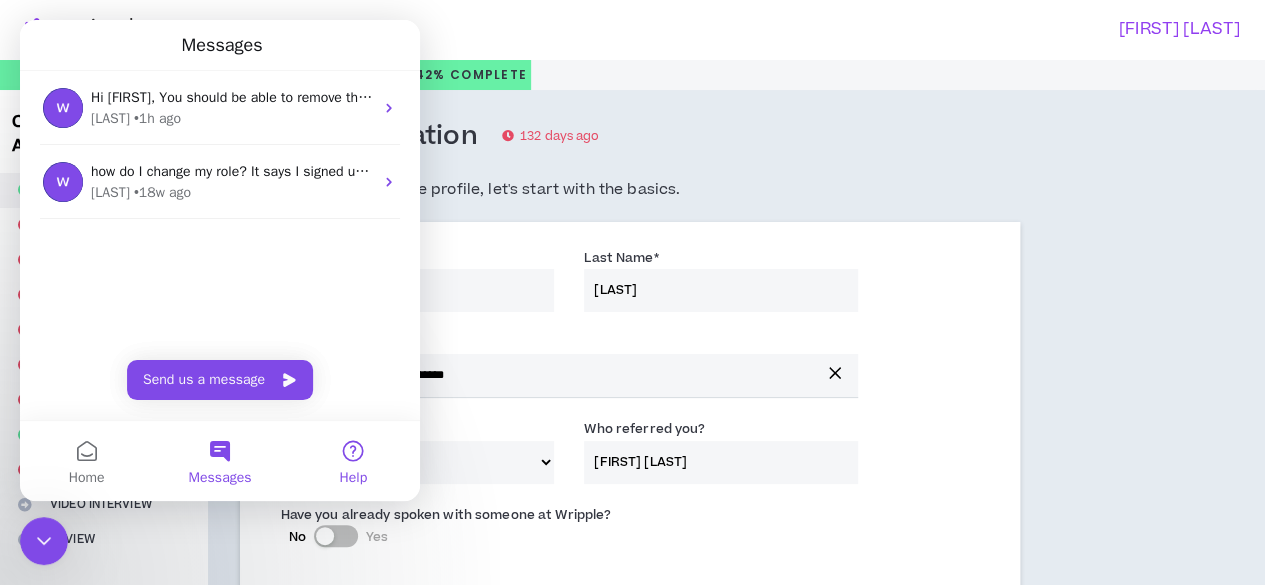 click on "Help" at bounding box center (353, 461) 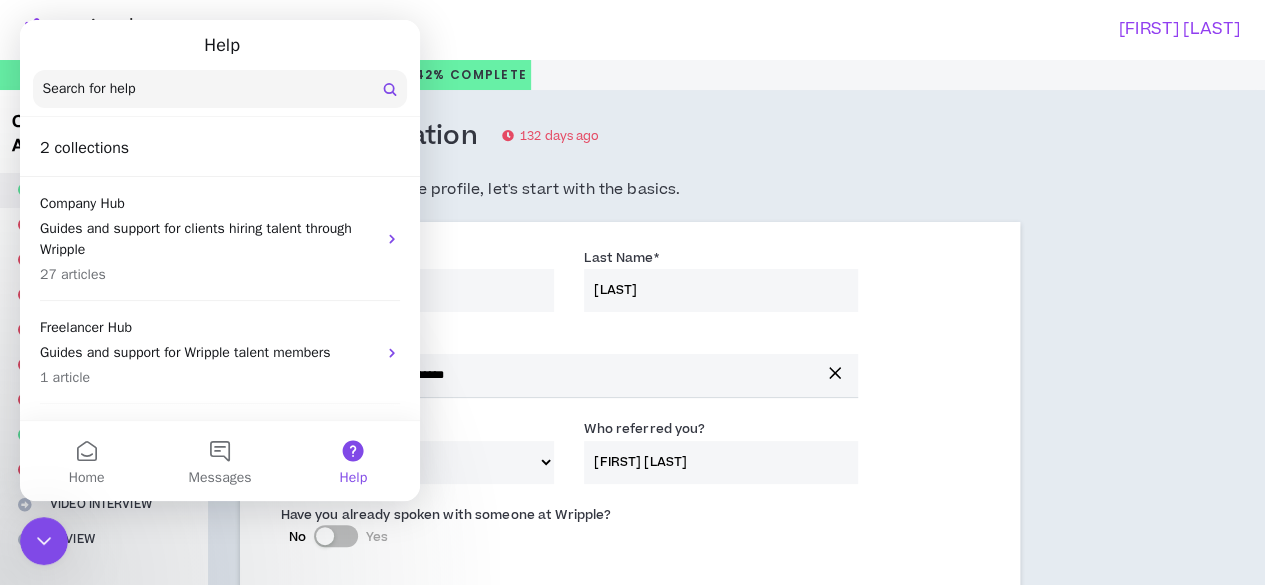click at bounding box center [310, 30] 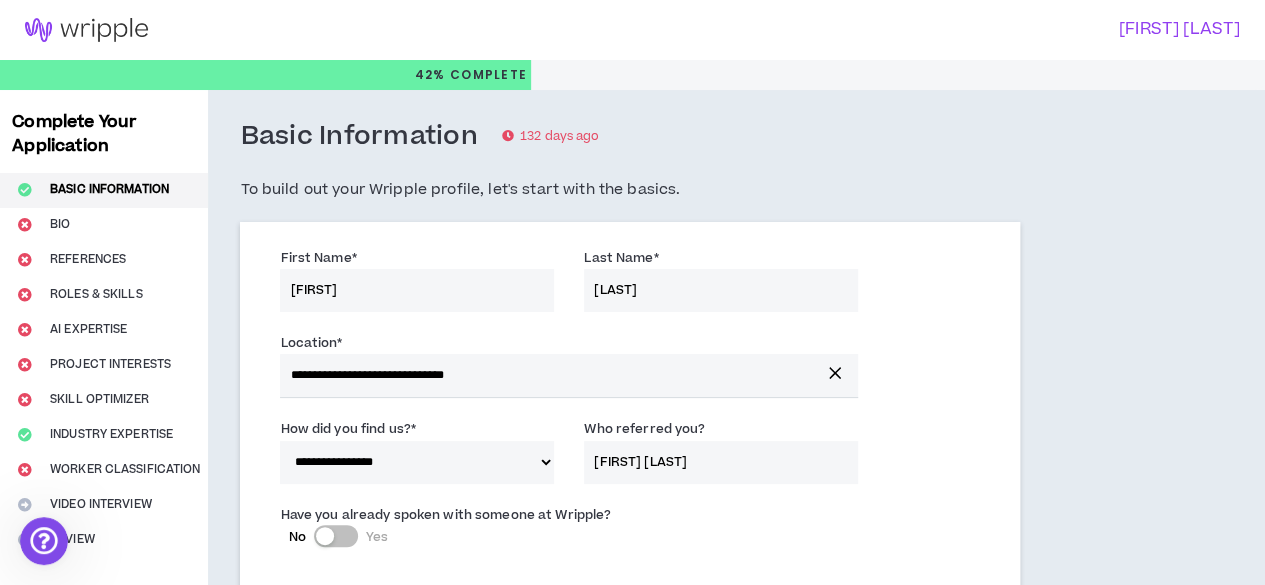 scroll, scrollTop: 0, scrollLeft: 0, axis: both 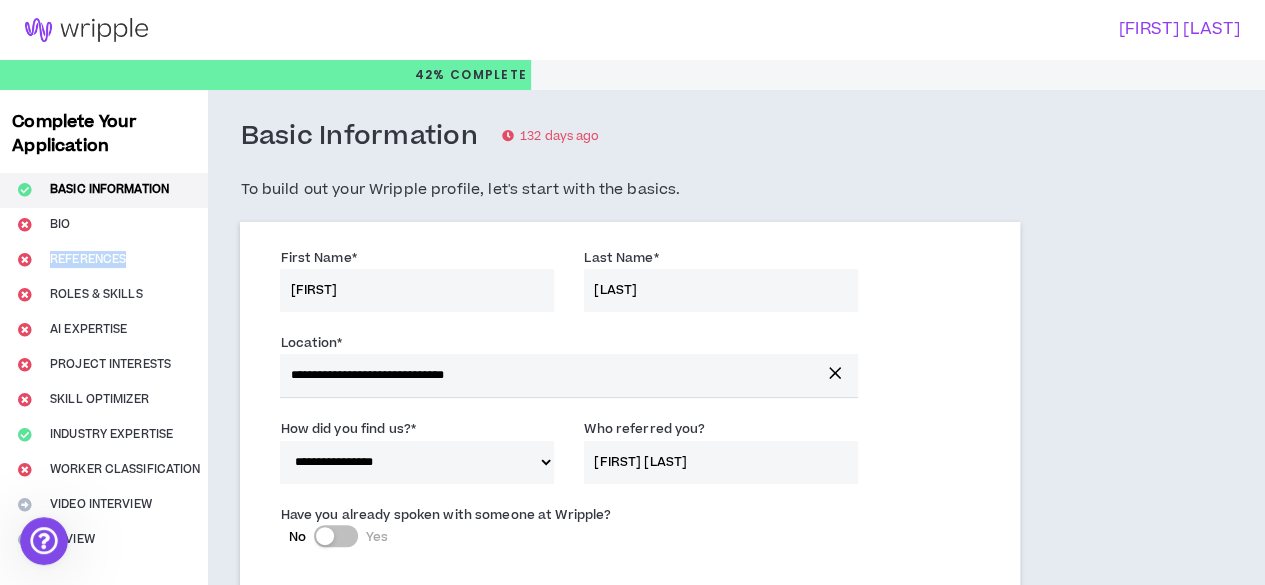 drag, startPoint x: 164, startPoint y: 279, endPoint x: 87, endPoint y: 269, distance: 77.64664 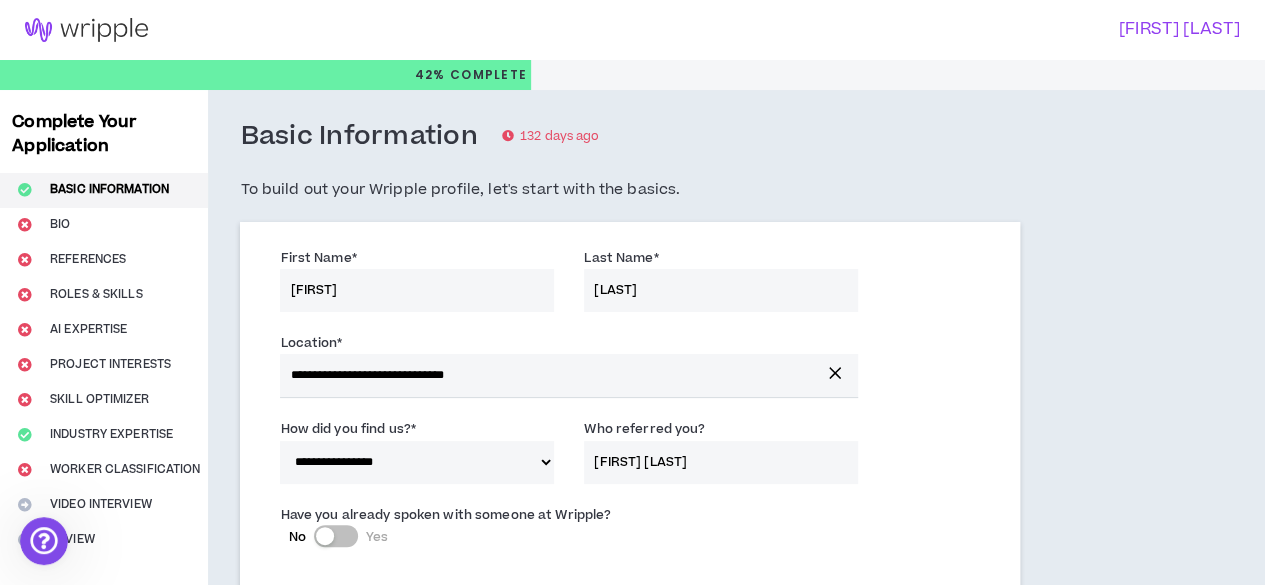 click on "Complete Your Application Basic Information Bio References Roles & Skills AI Expertise Project Interests Skill Optimizer Industry Expertise Worker Classification Video Interview Review" at bounding box center (104, 1110) 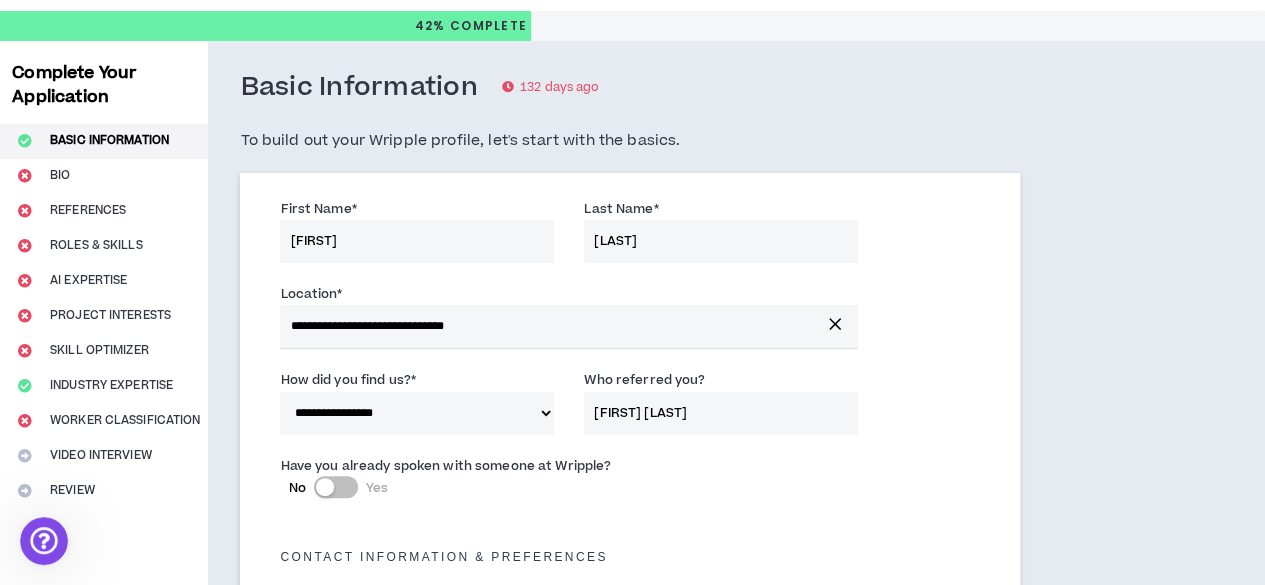scroll, scrollTop: 30, scrollLeft: 0, axis: vertical 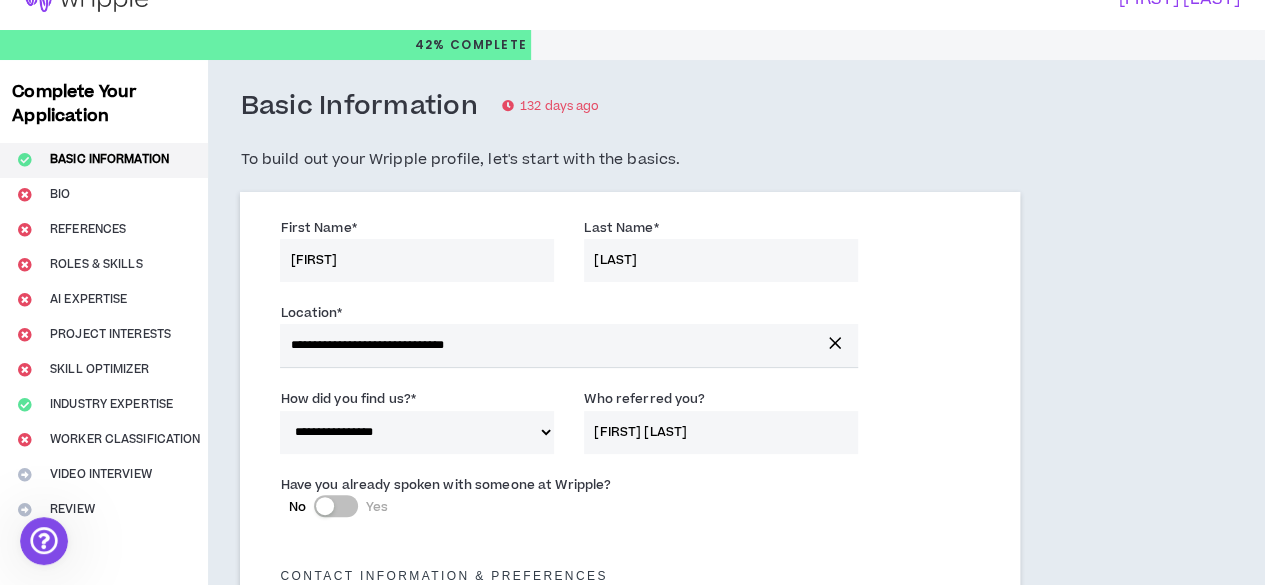 click 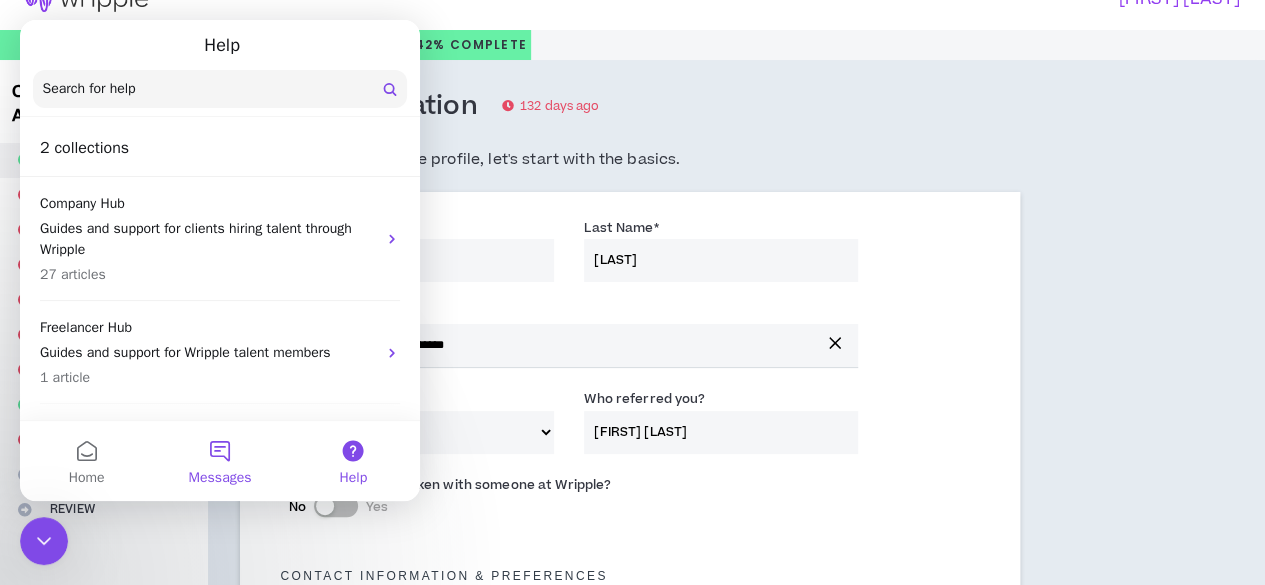 click on "Messages" at bounding box center (219, 461) 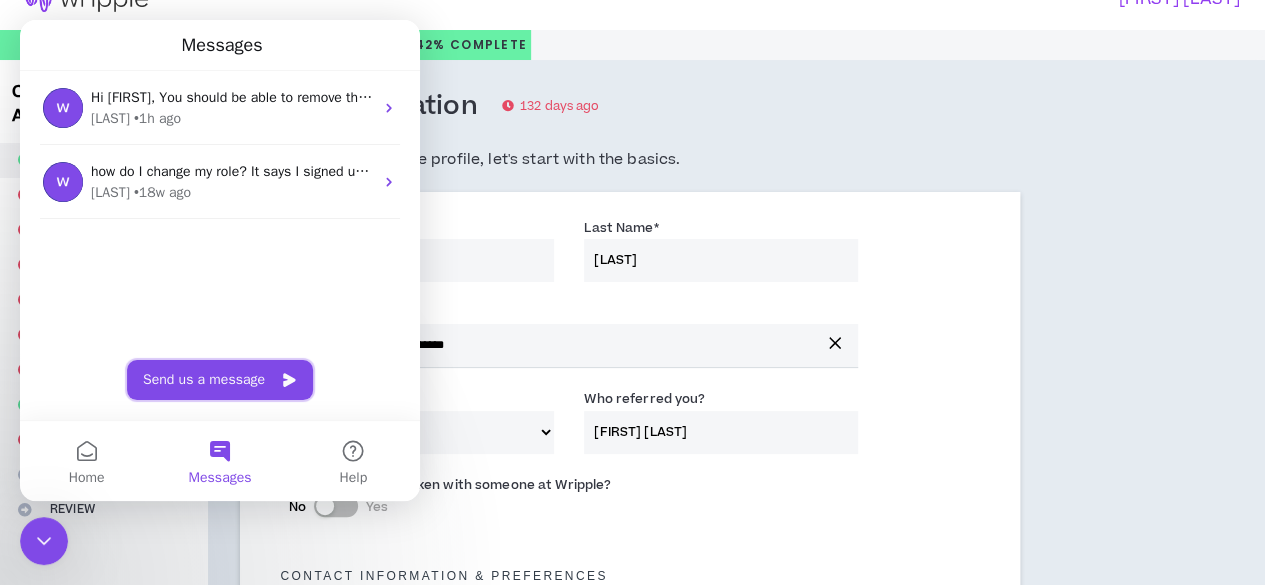 click on "Send us a message" at bounding box center (220, 380) 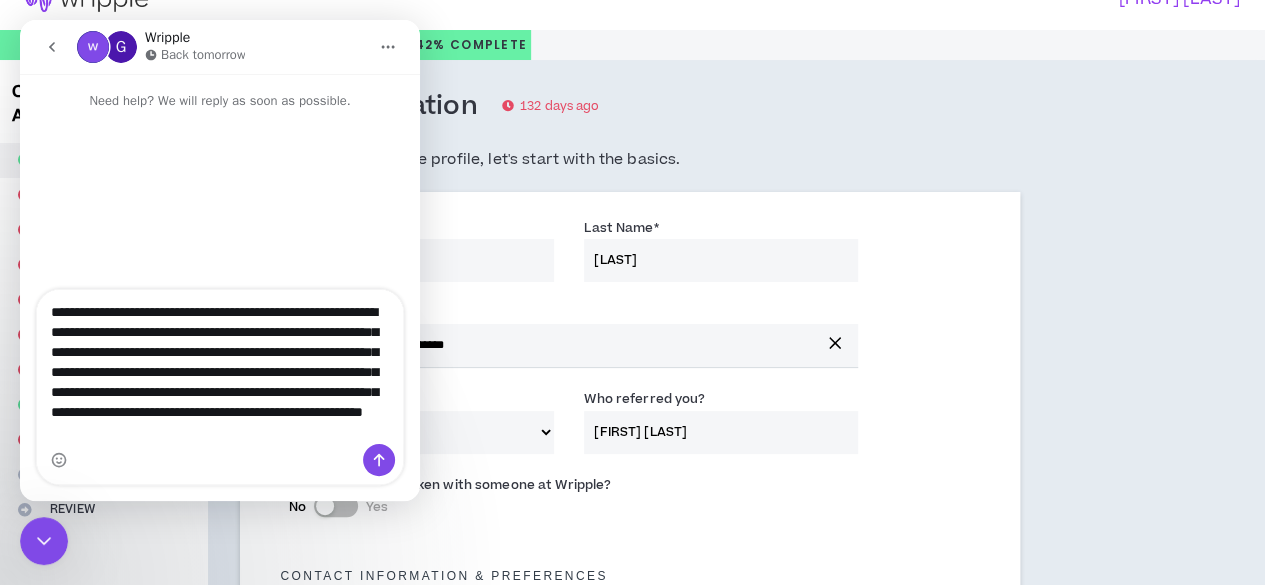 scroll, scrollTop: 13, scrollLeft: 0, axis: vertical 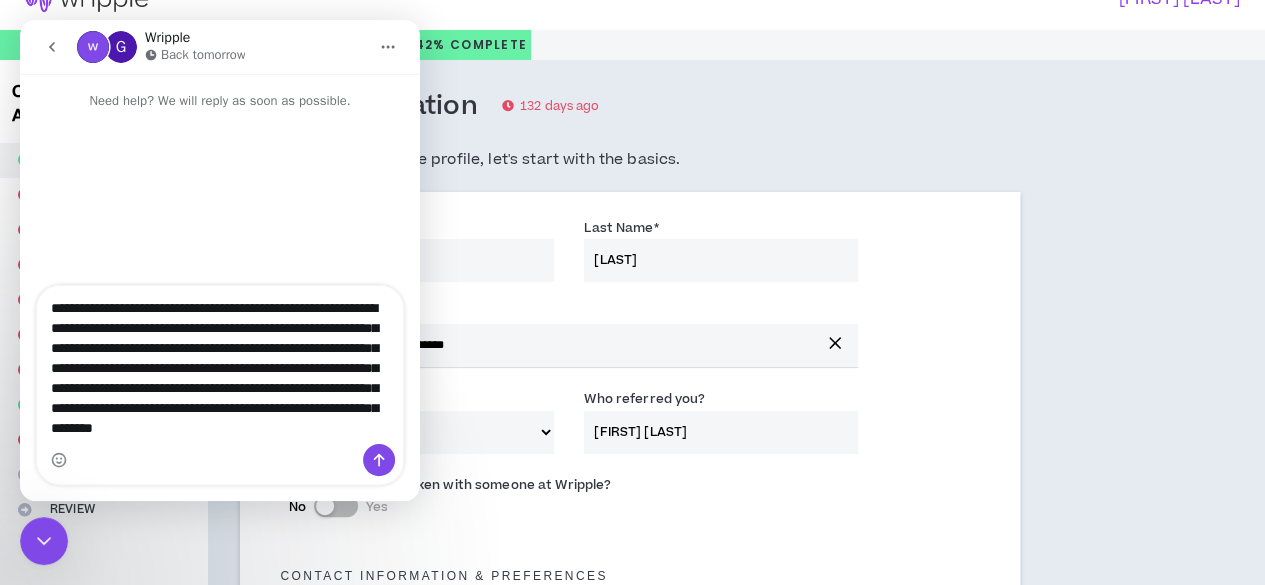 click on "**********" at bounding box center [220, 365] 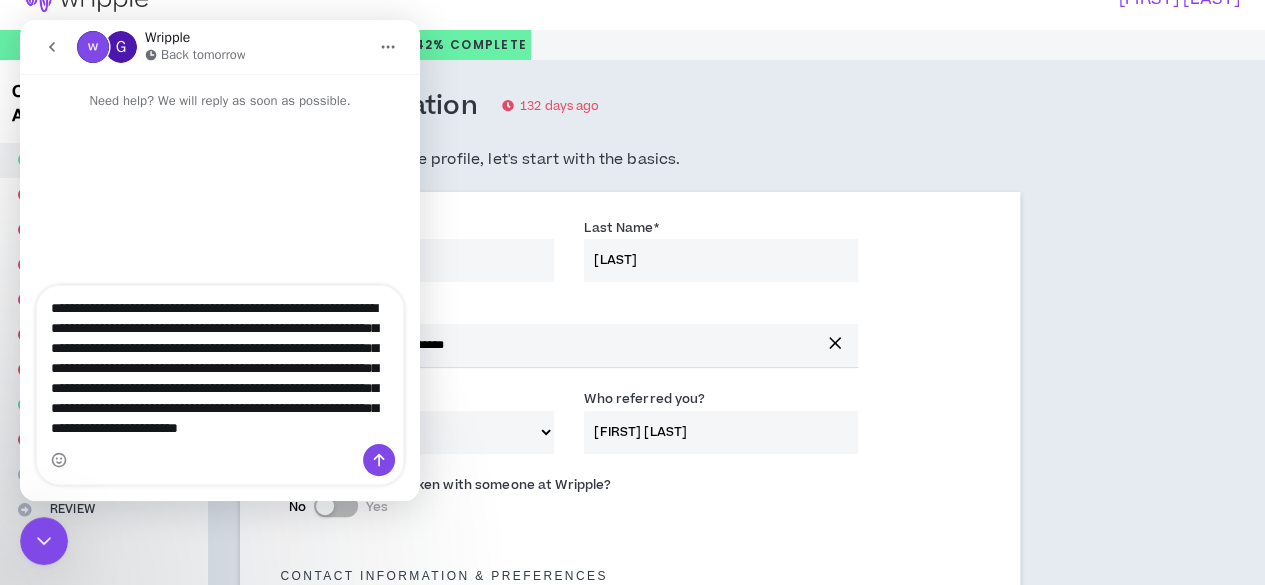 type on "**********" 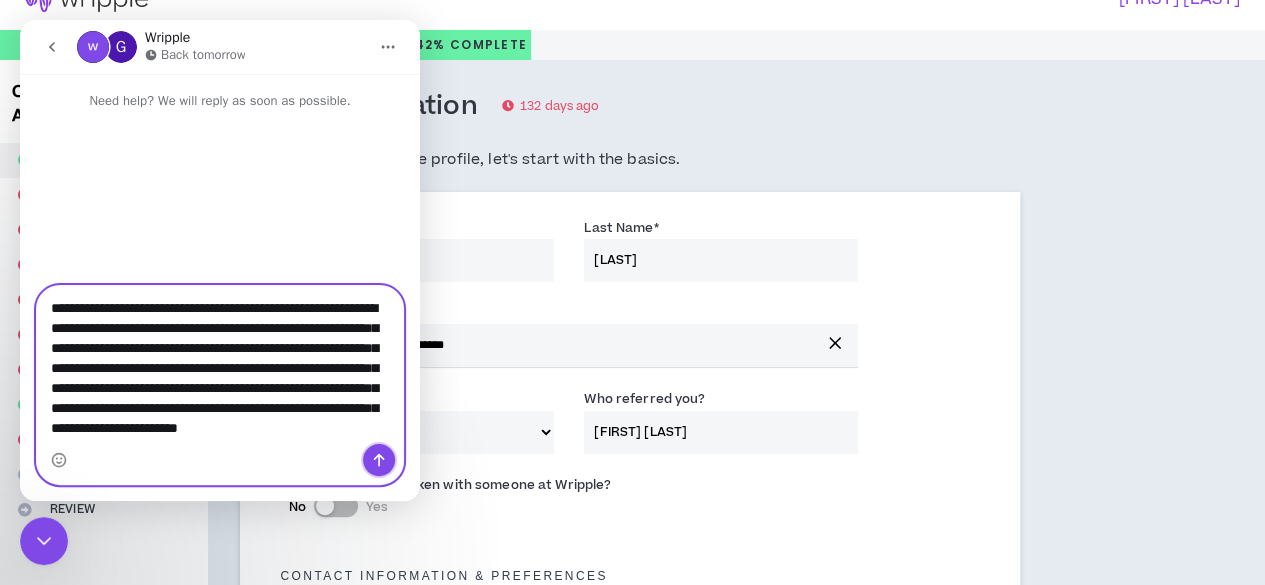 click 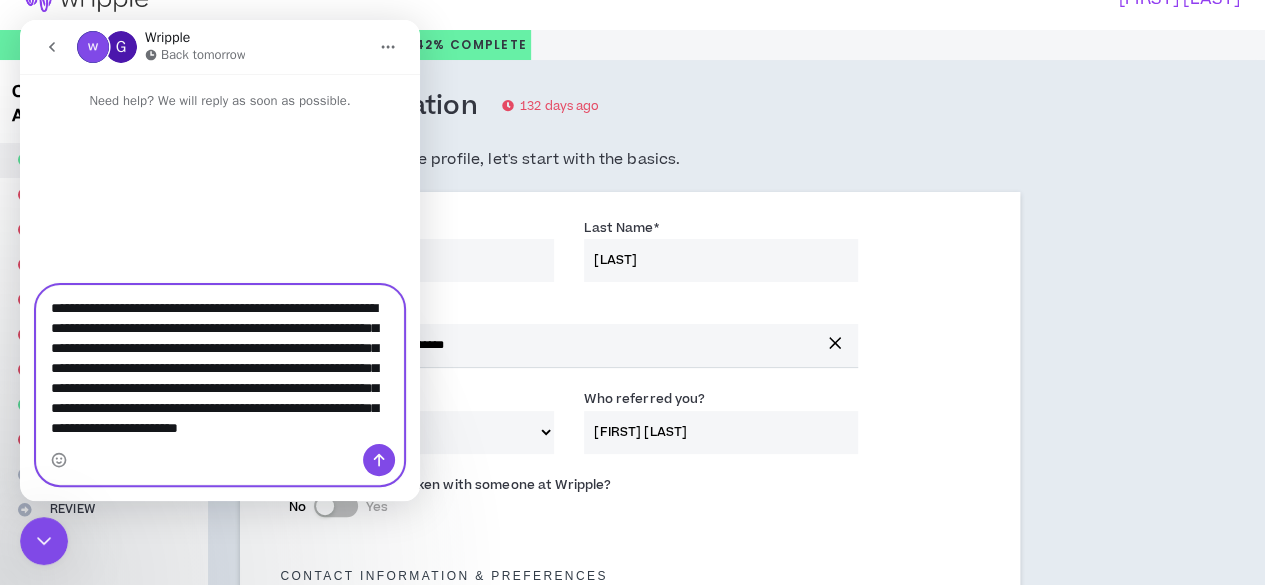 type 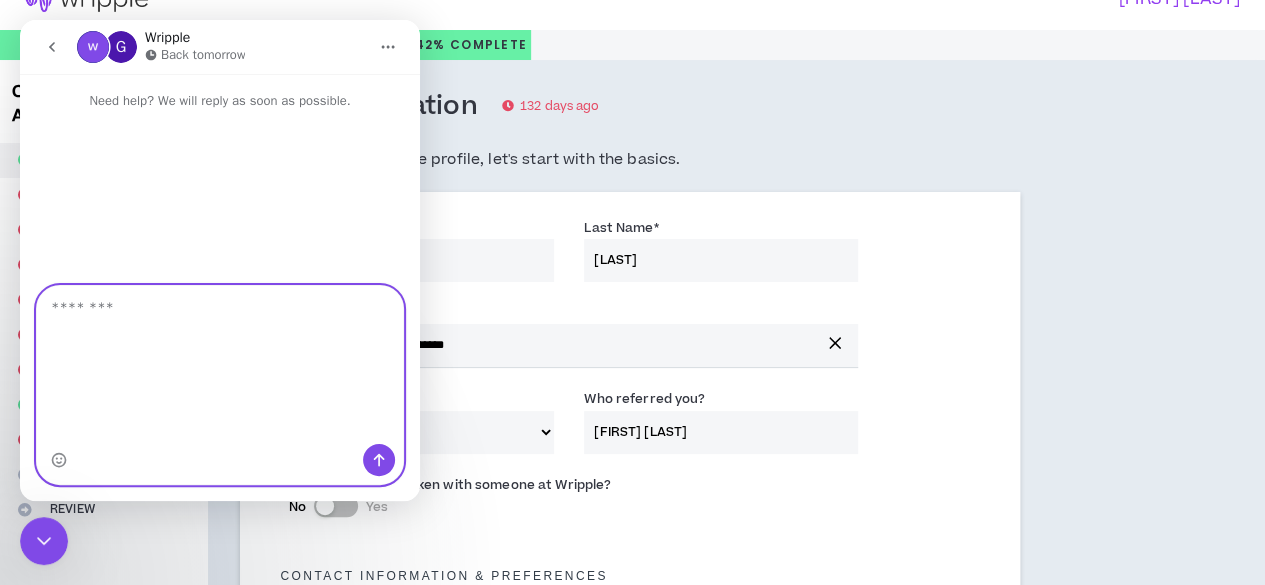 scroll, scrollTop: 0, scrollLeft: 0, axis: both 